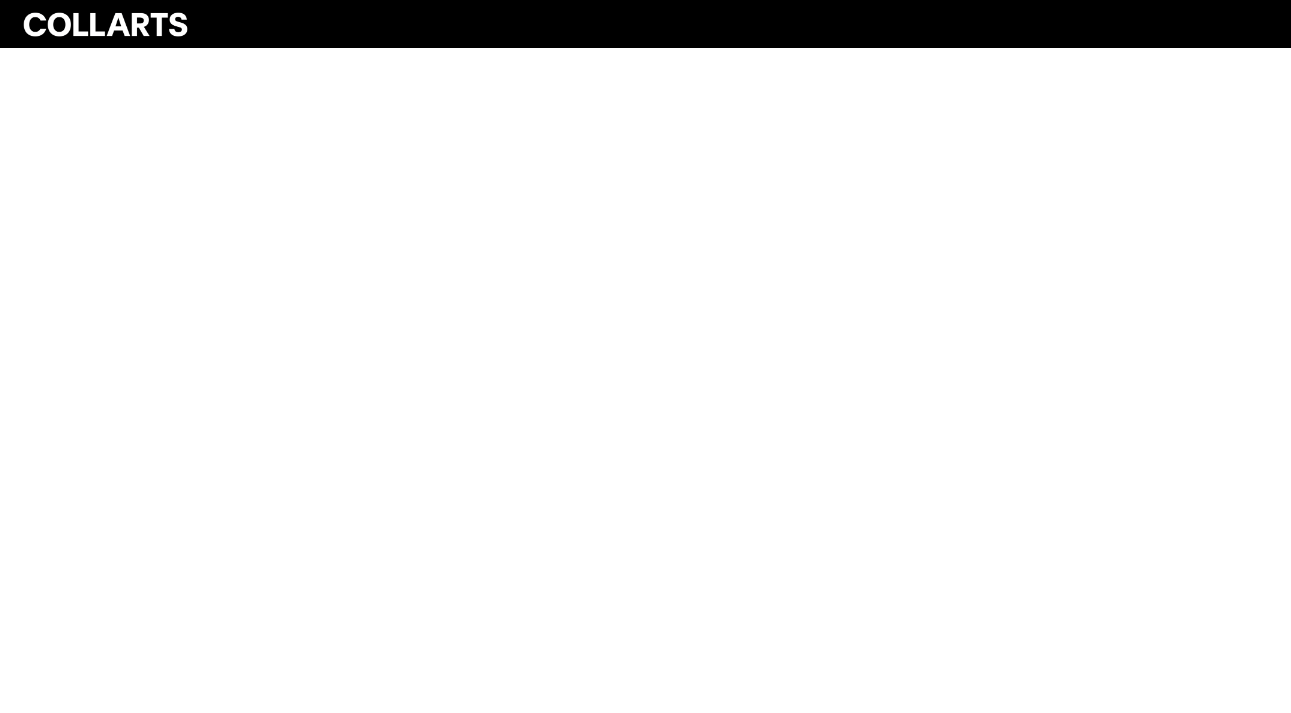 scroll, scrollTop: 0, scrollLeft: 0, axis: both 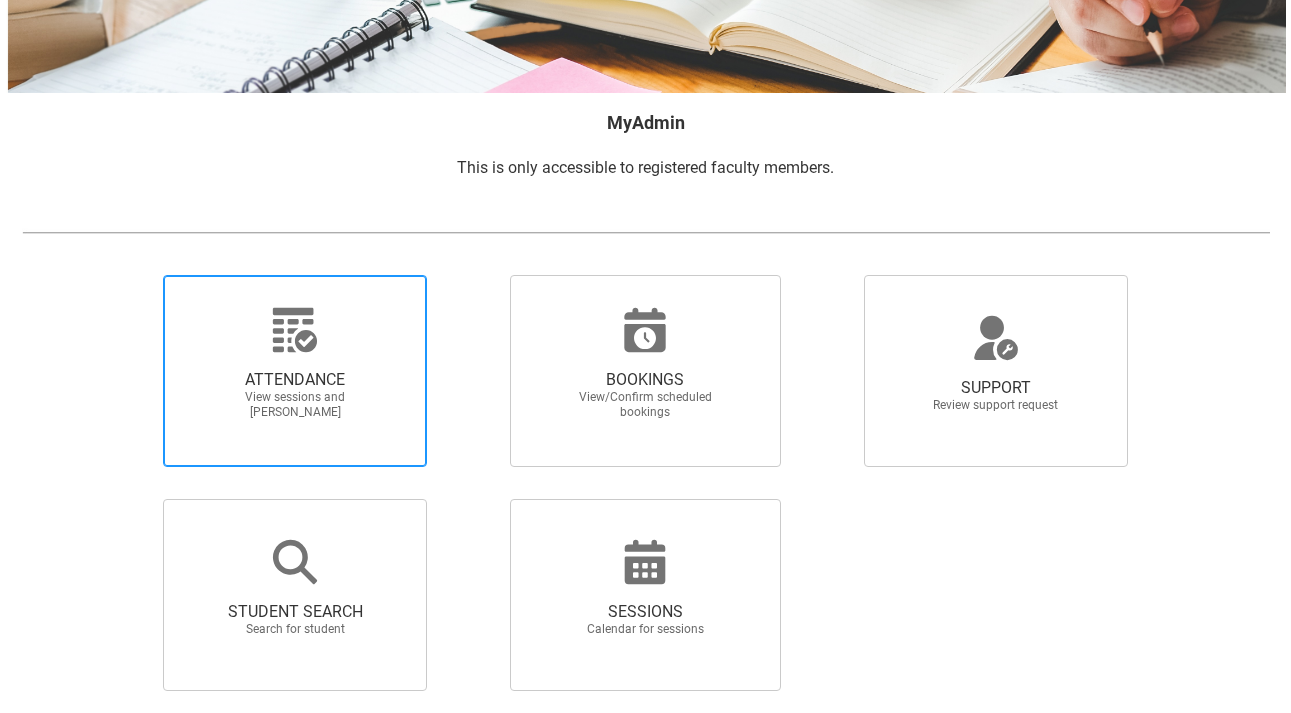 click on "ATTENDANCE View sessions and [PERSON_NAME]" at bounding box center [295, 395] 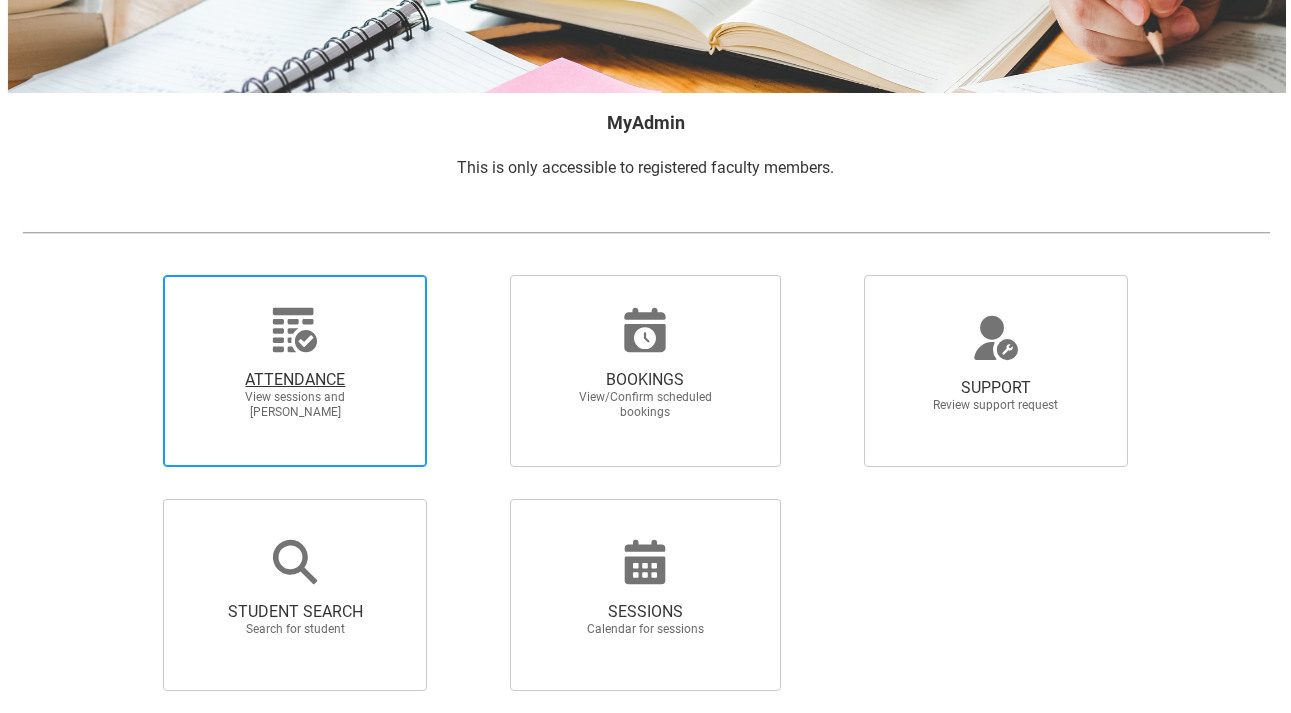 click on "ATTENDANCE View sessions and [PERSON_NAME]" at bounding box center (129, 274) 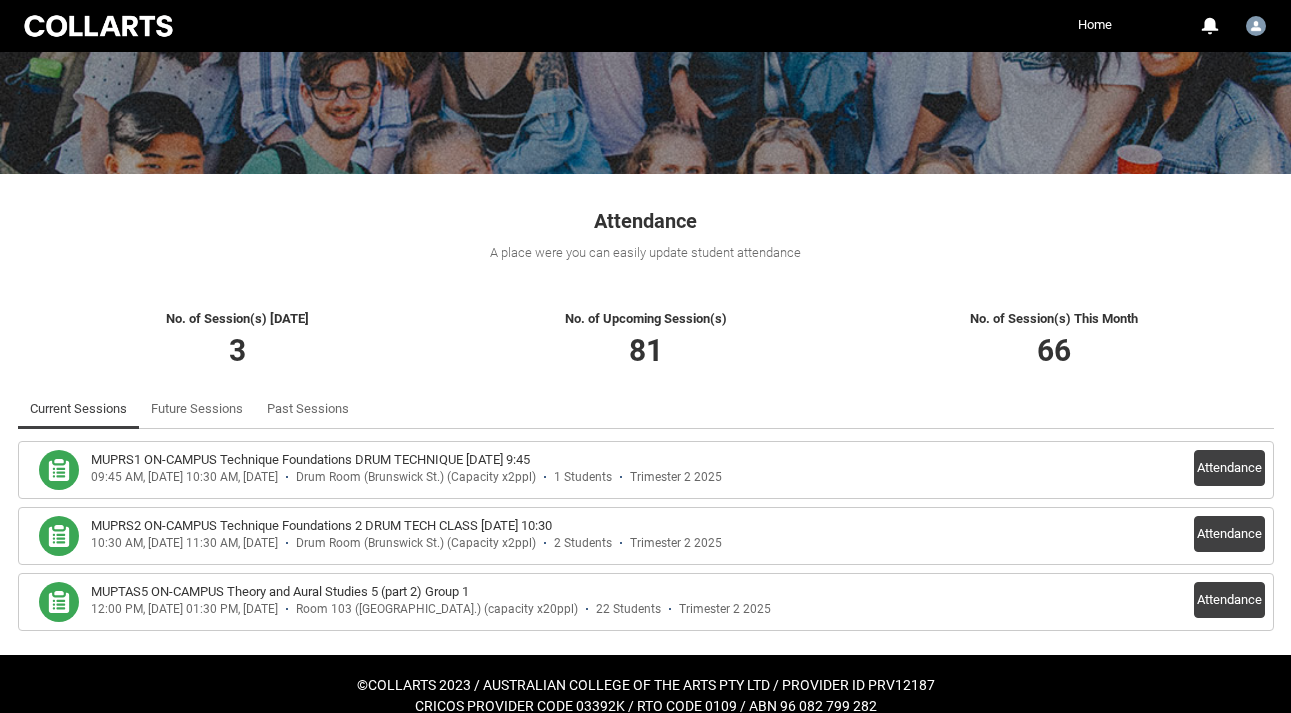 scroll, scrollTop: 223, scrollLeft: 0, axis: vertical 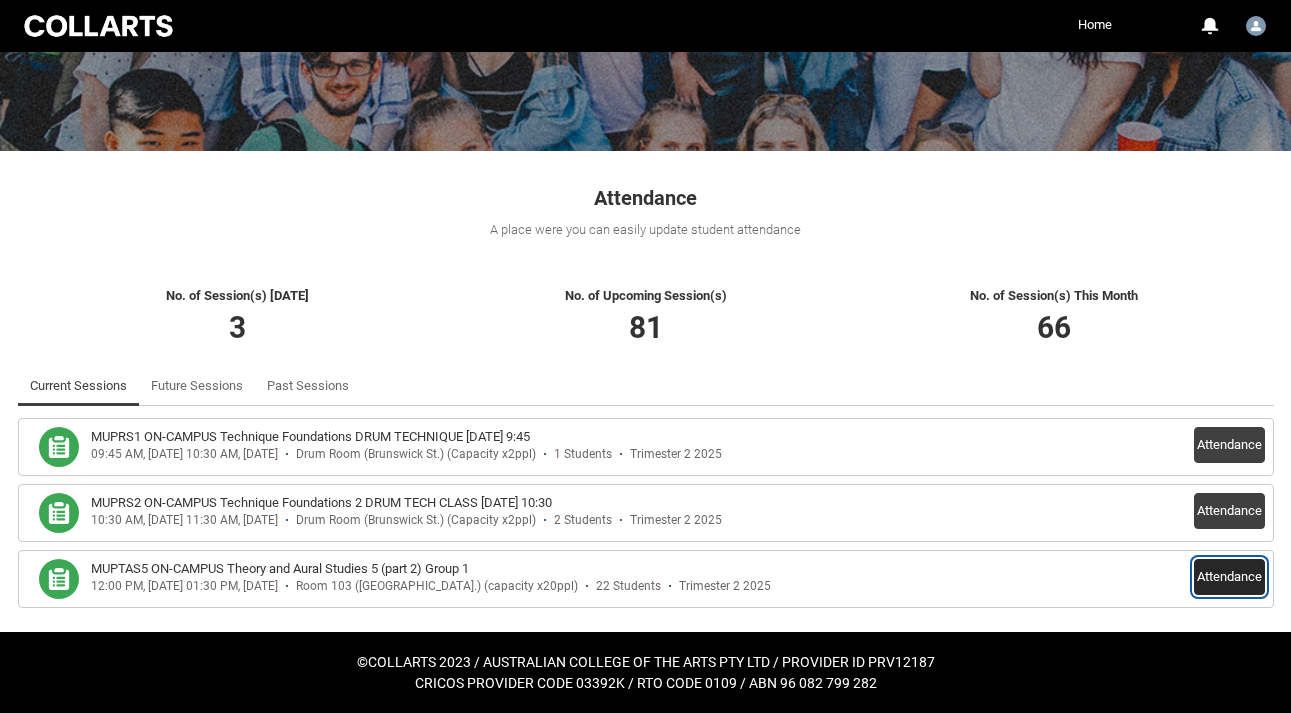 click on "Attendance" at bounding box center (1229, 577) 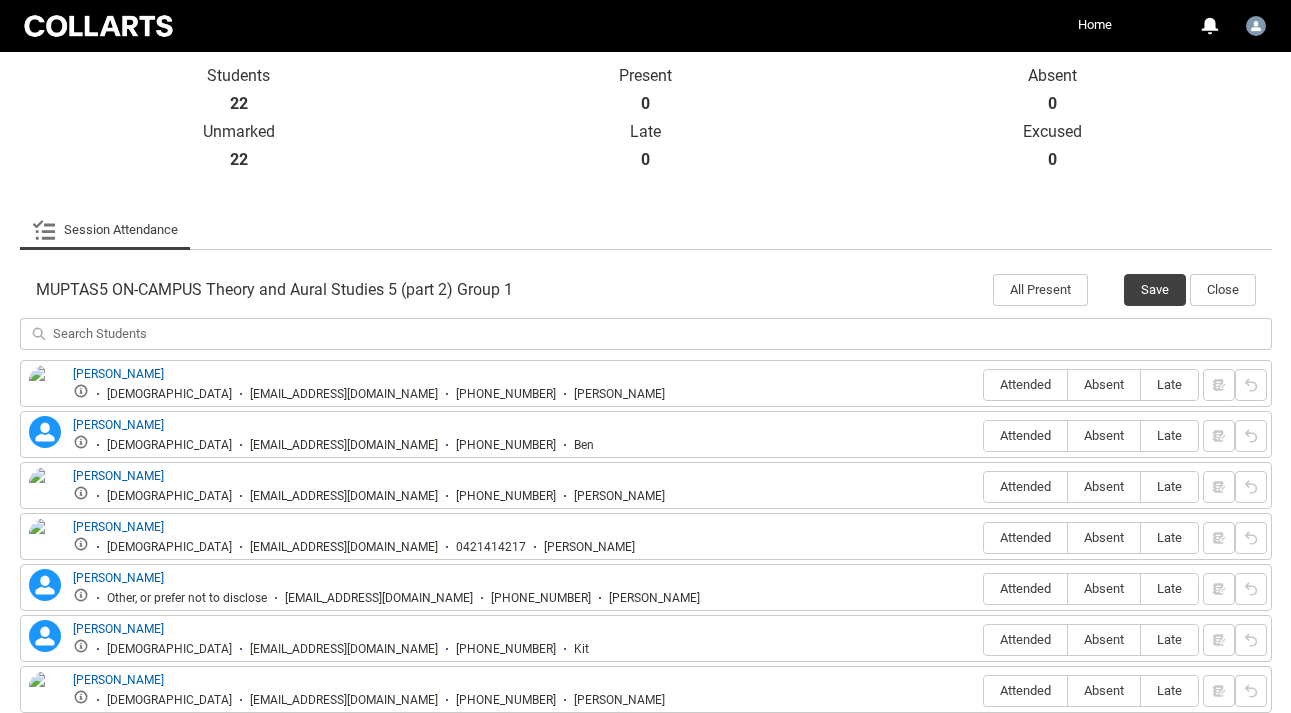 scroll, scrollTop: 532, scrollLeft: 0, axis: vertical 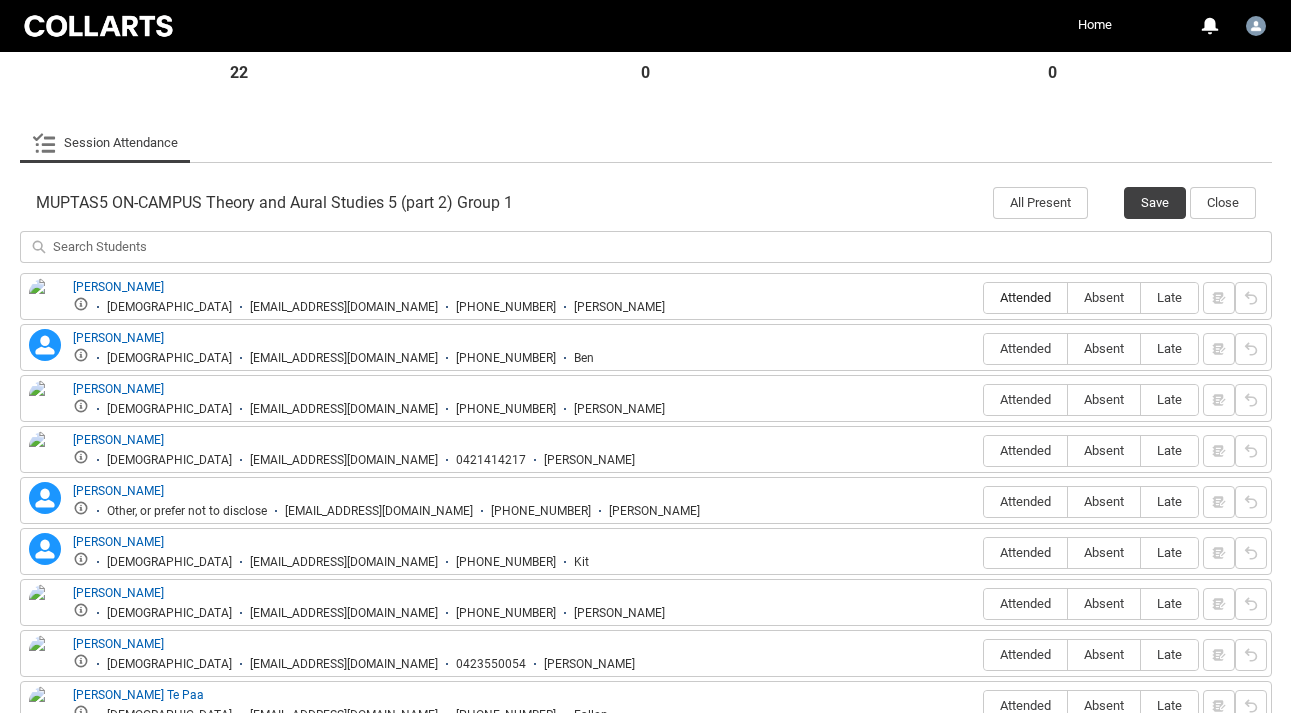 click on "Attended" at bounding box center [1025, 297] 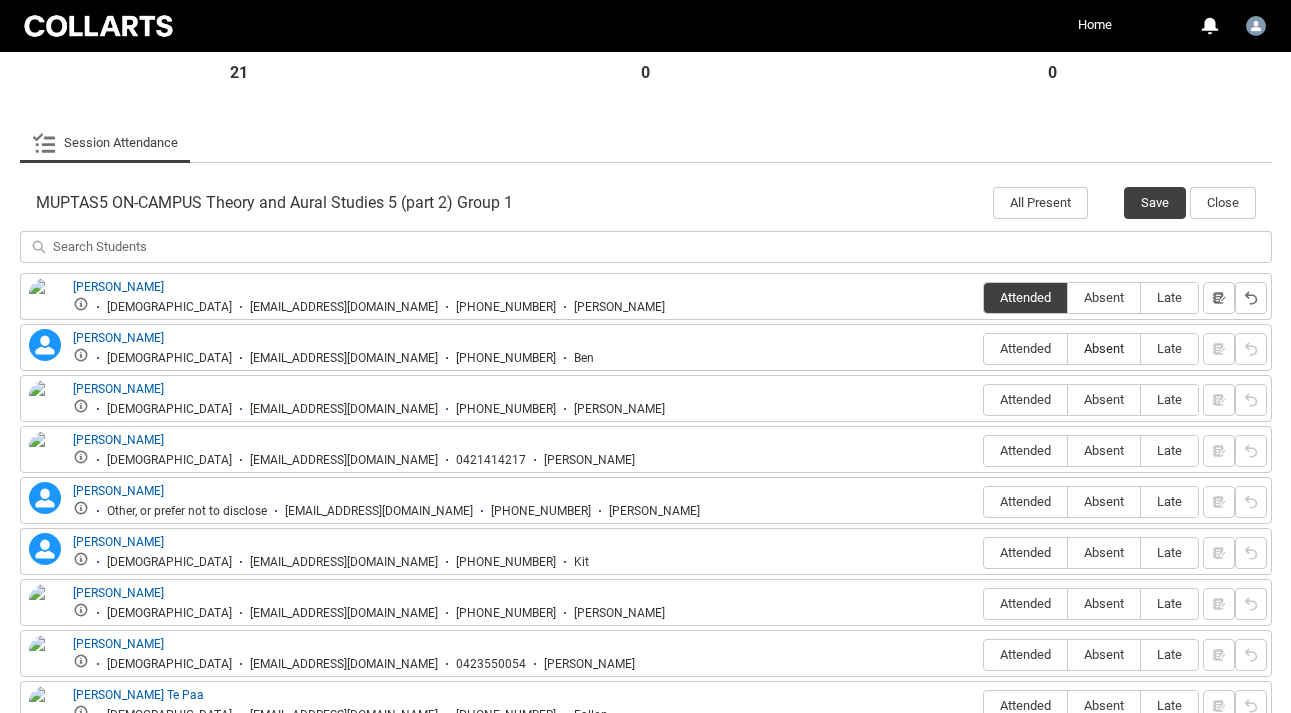 click on "Absent" at bounding box center (1104, 348) 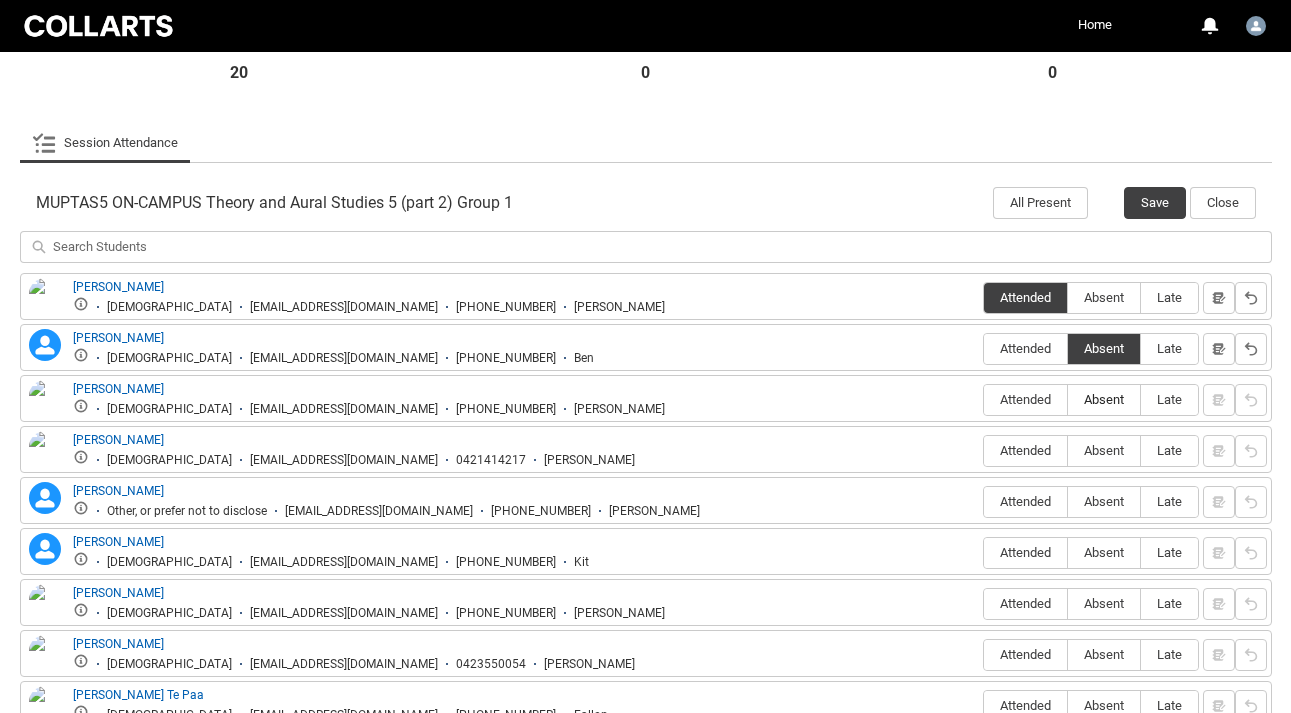 click on "Absent" at bounding box center (1104, 399) 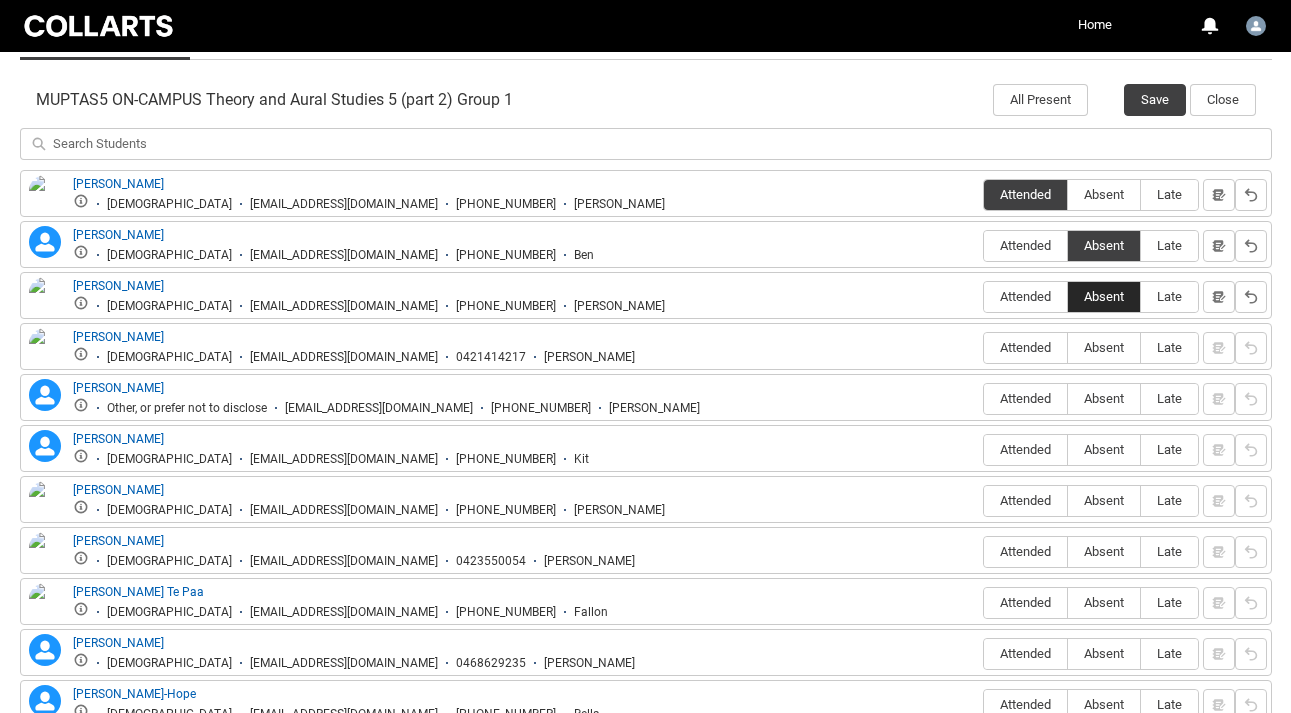 scroll, scrollTop: 688, scrollLeft: 0, axis: vertical 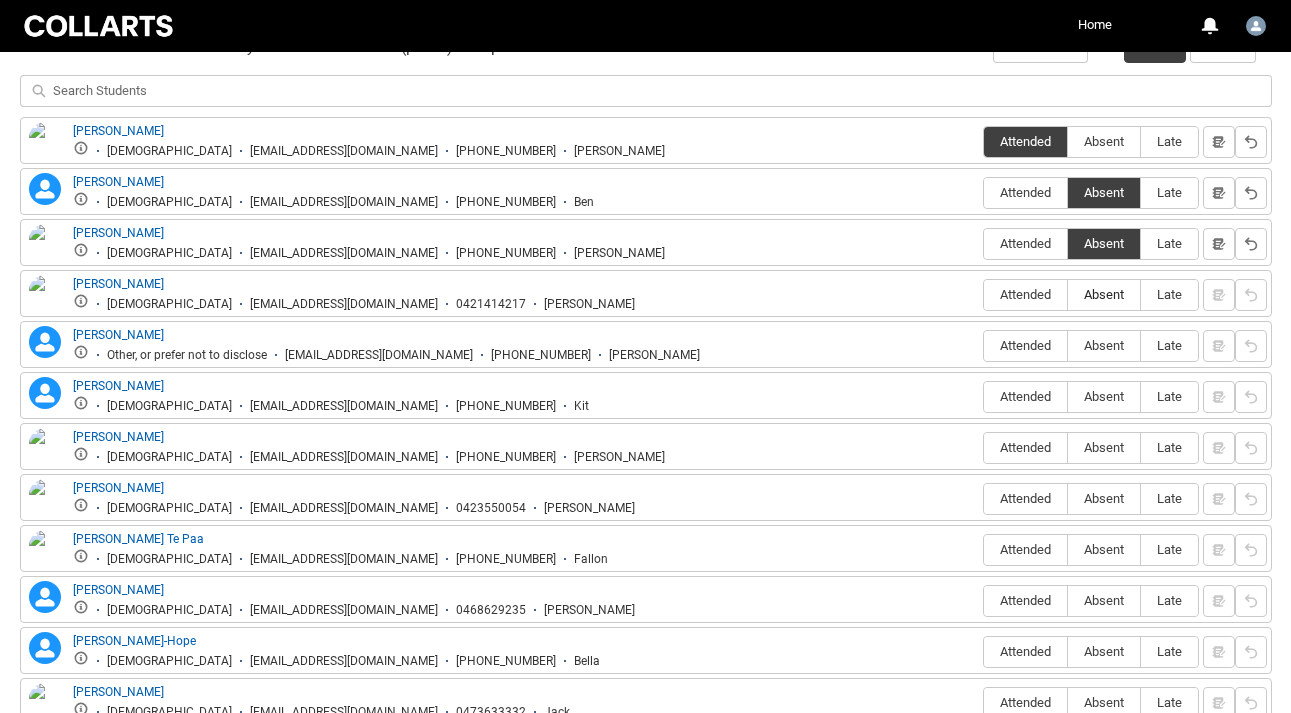 click on "Absent" at bounding box center [1104, 295] 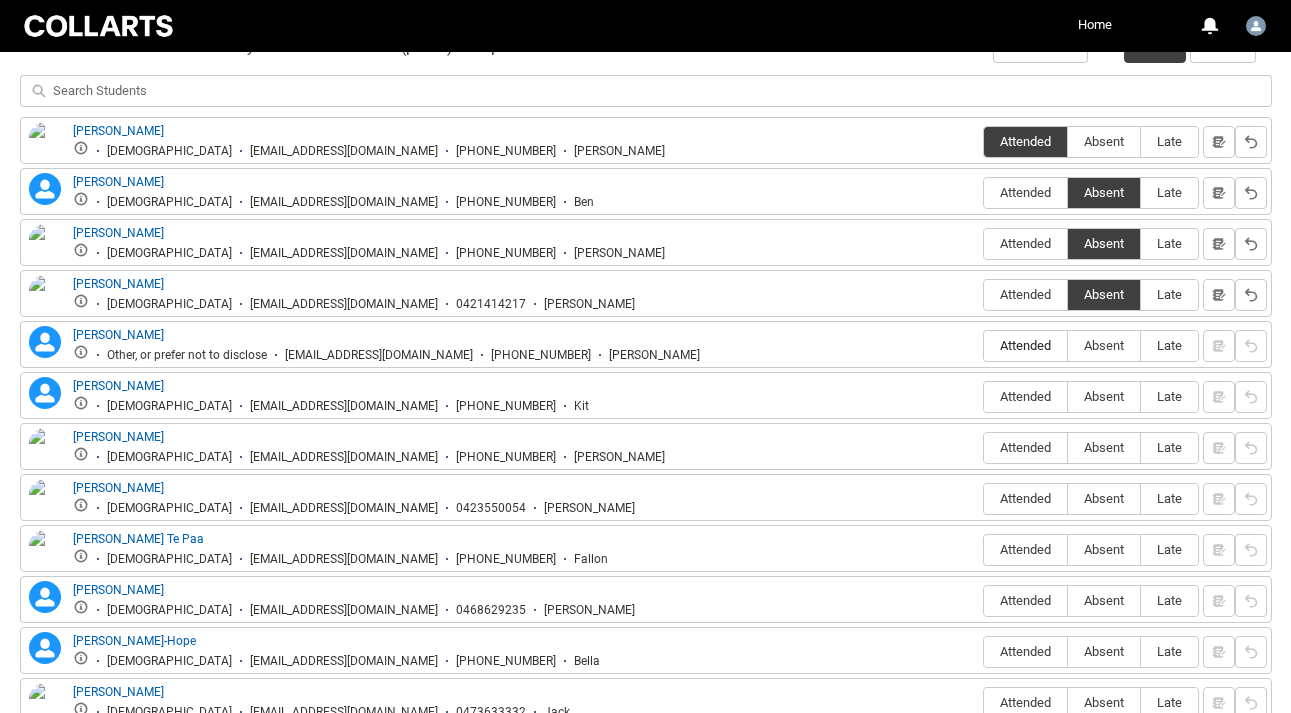 click on "Attended" at bounding box center [1025, 345] 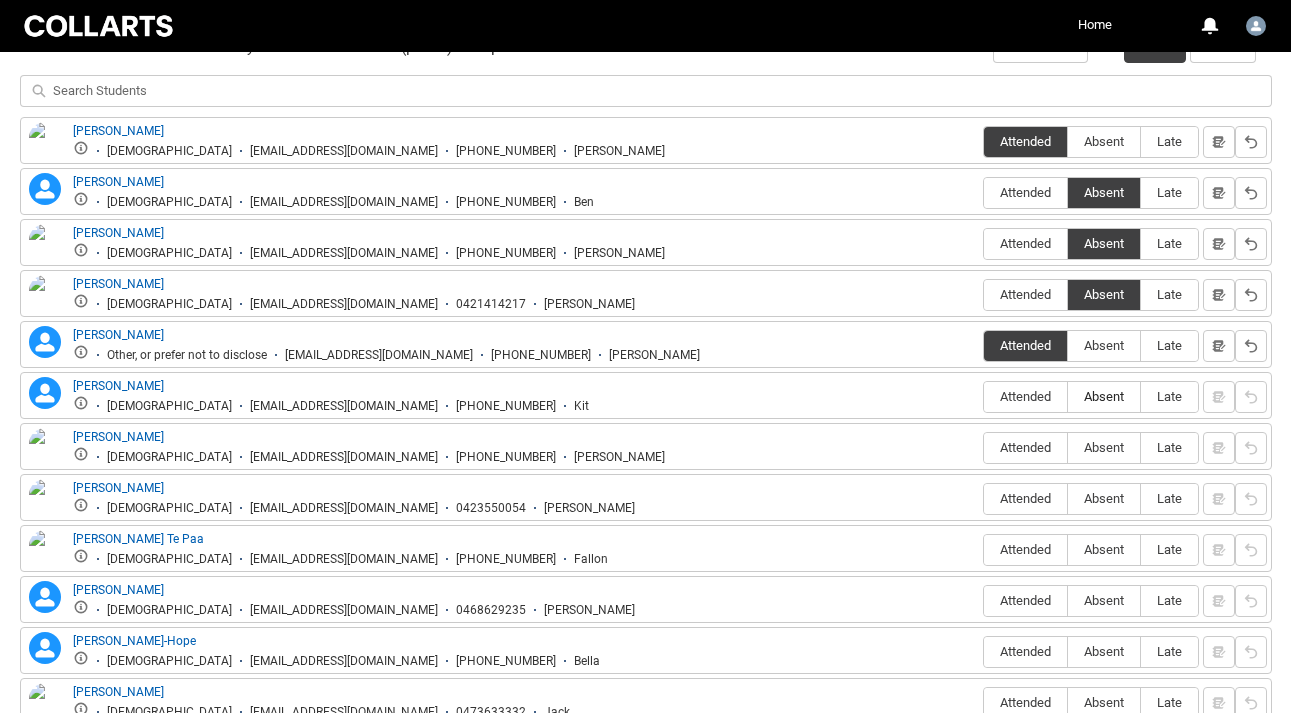 click on "Absent" at bounding box center [1104, 396] 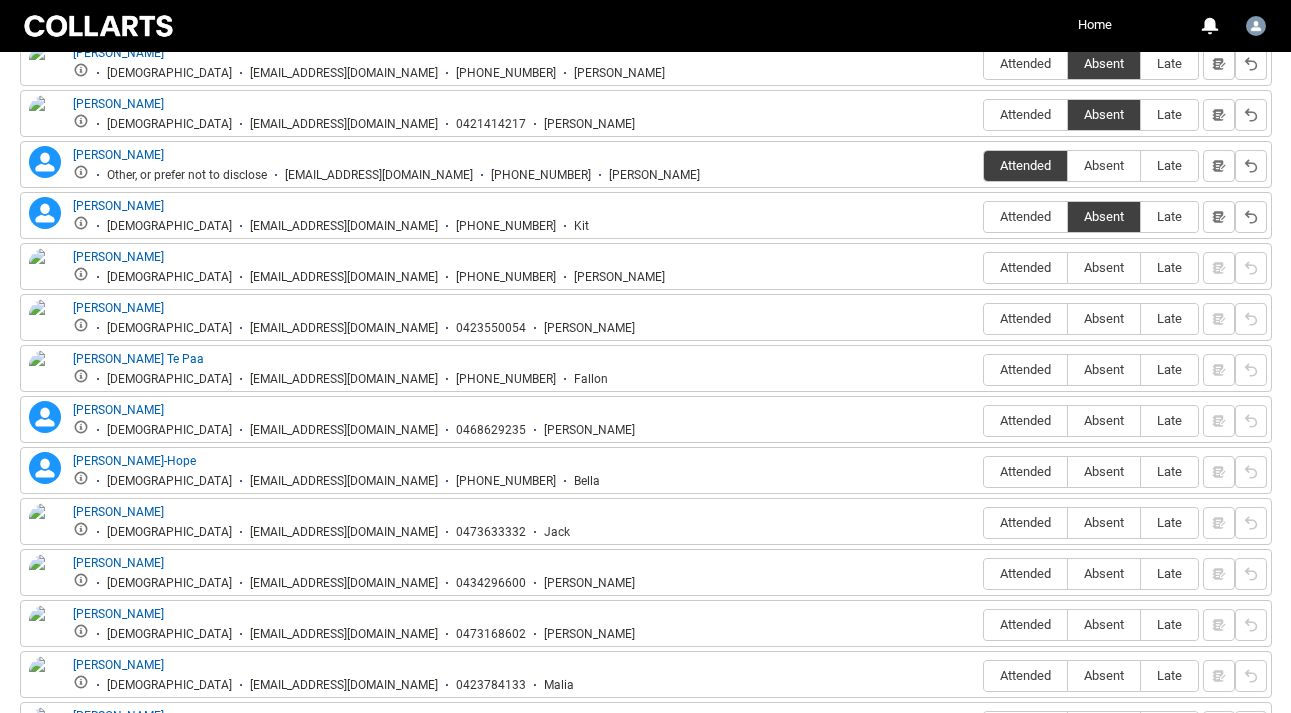 scroll, scrollTop: 871, scrollLeft: 0, axis: vertical 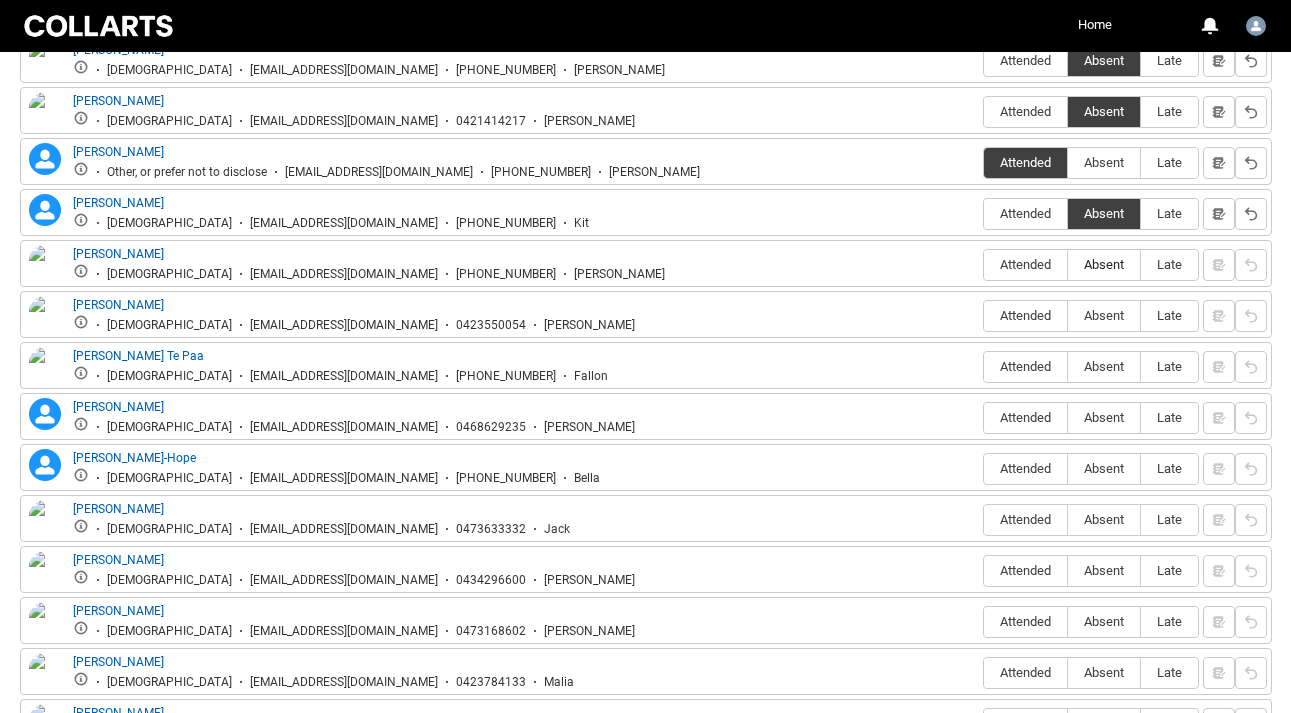 click on "Absent" at bounding box center [1104, 264] 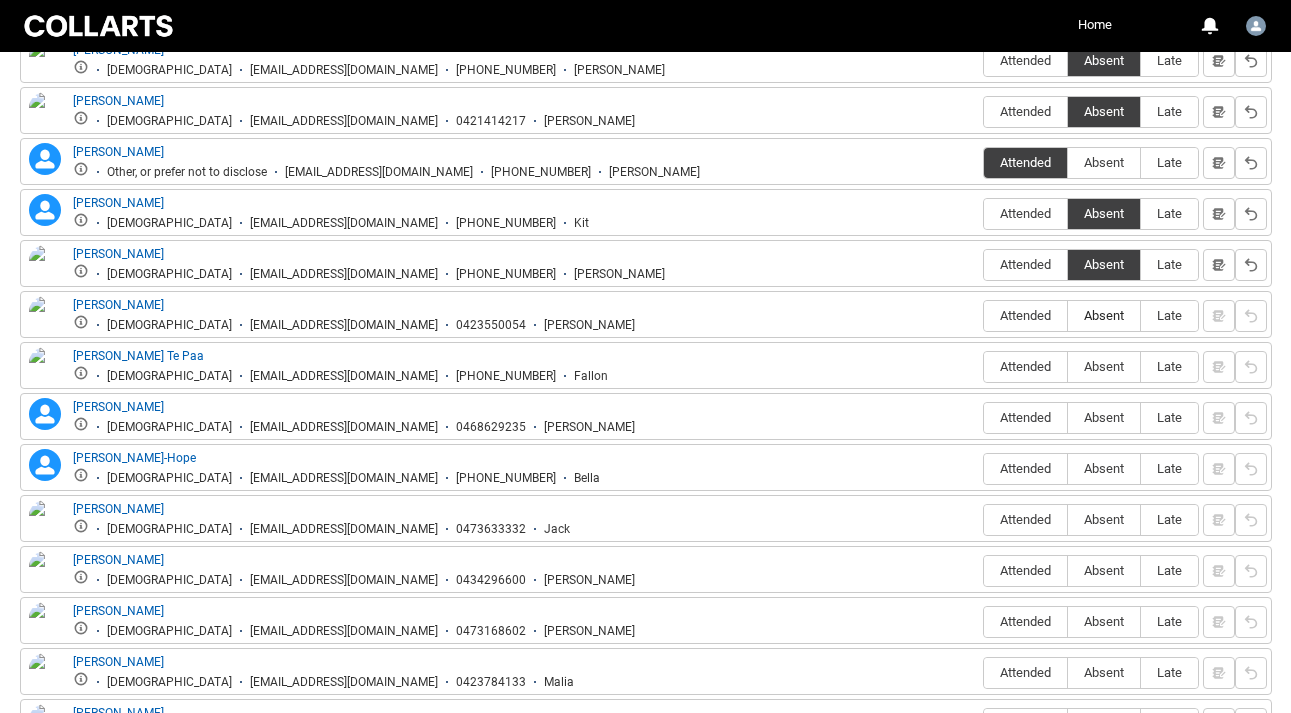 click on "Absent" at bounding box center (1104, 315) 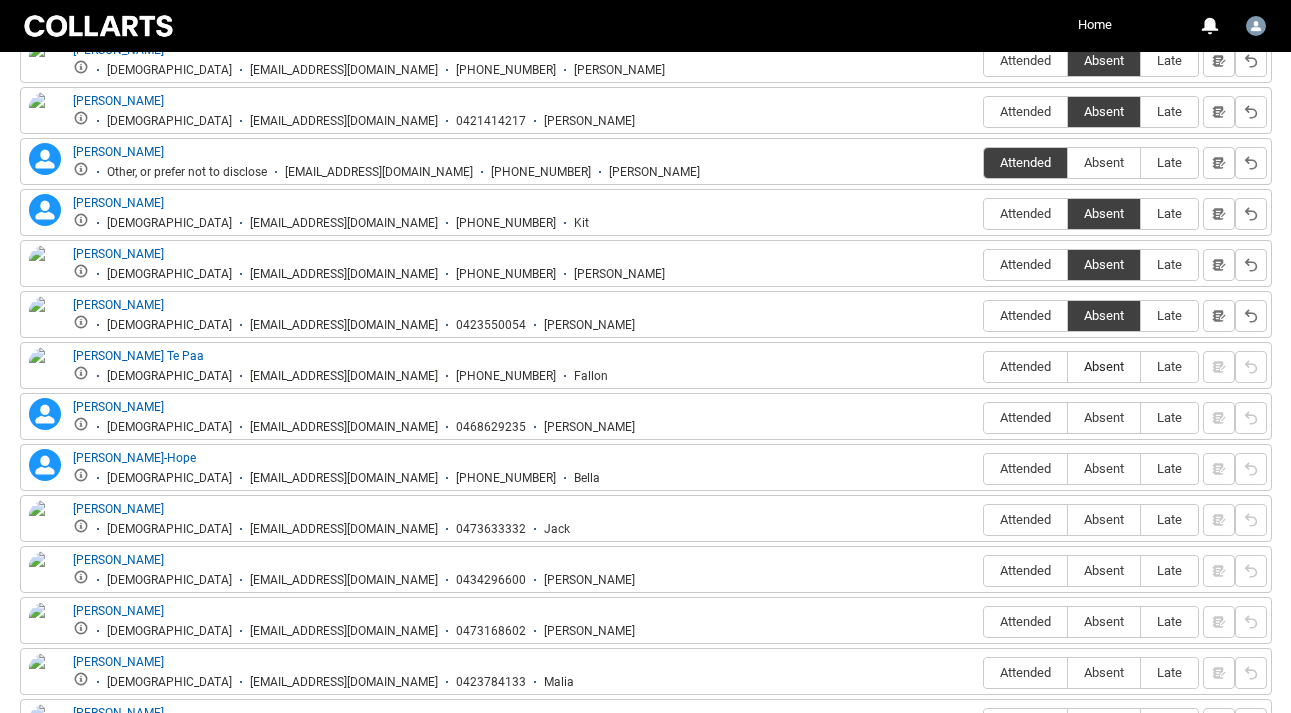 click on "Absent" at bounding box center (1104, 366) 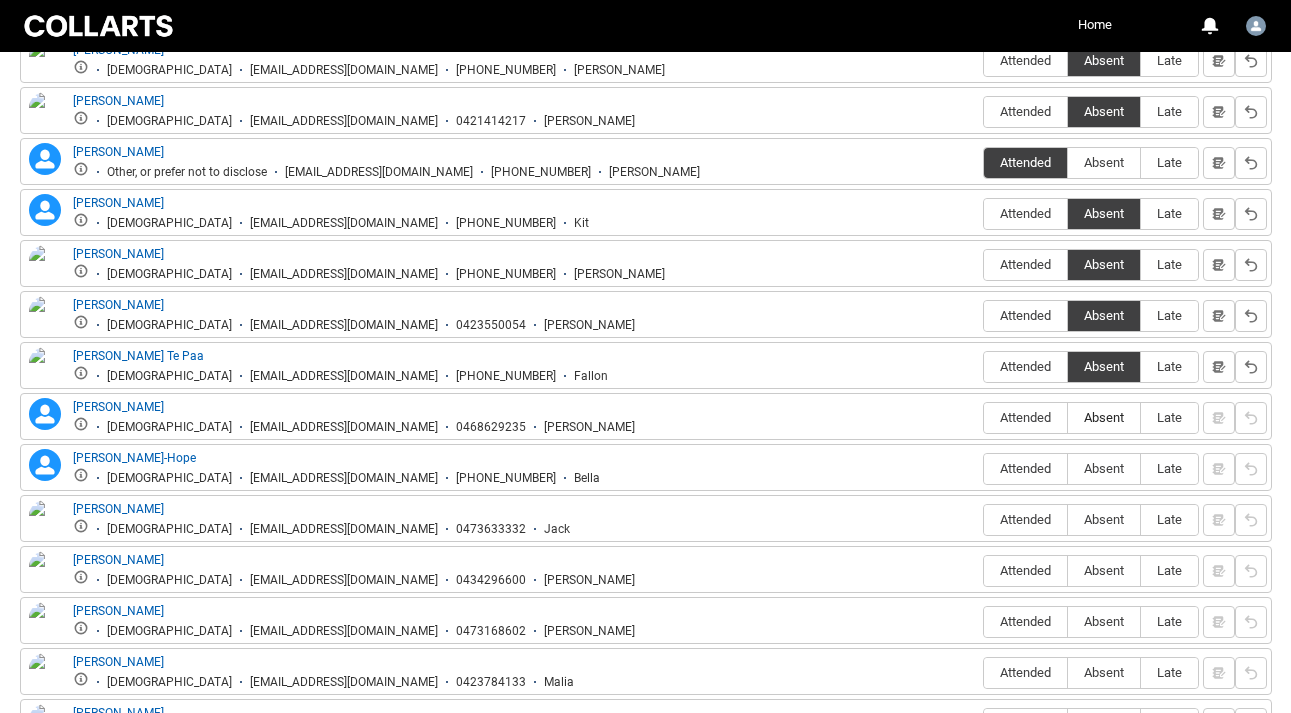 click on "Absent" at bounding box center [1104, 417] 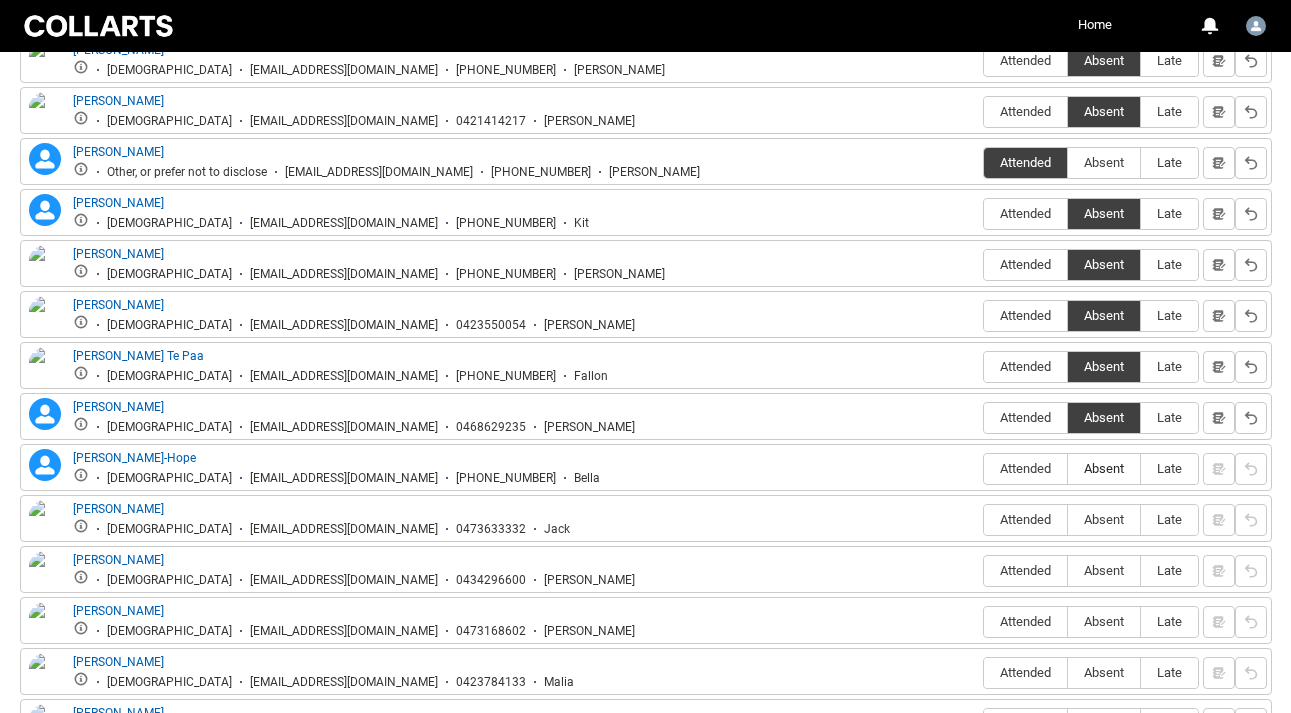 click on "Absent" at bounding box center [1104, 468] 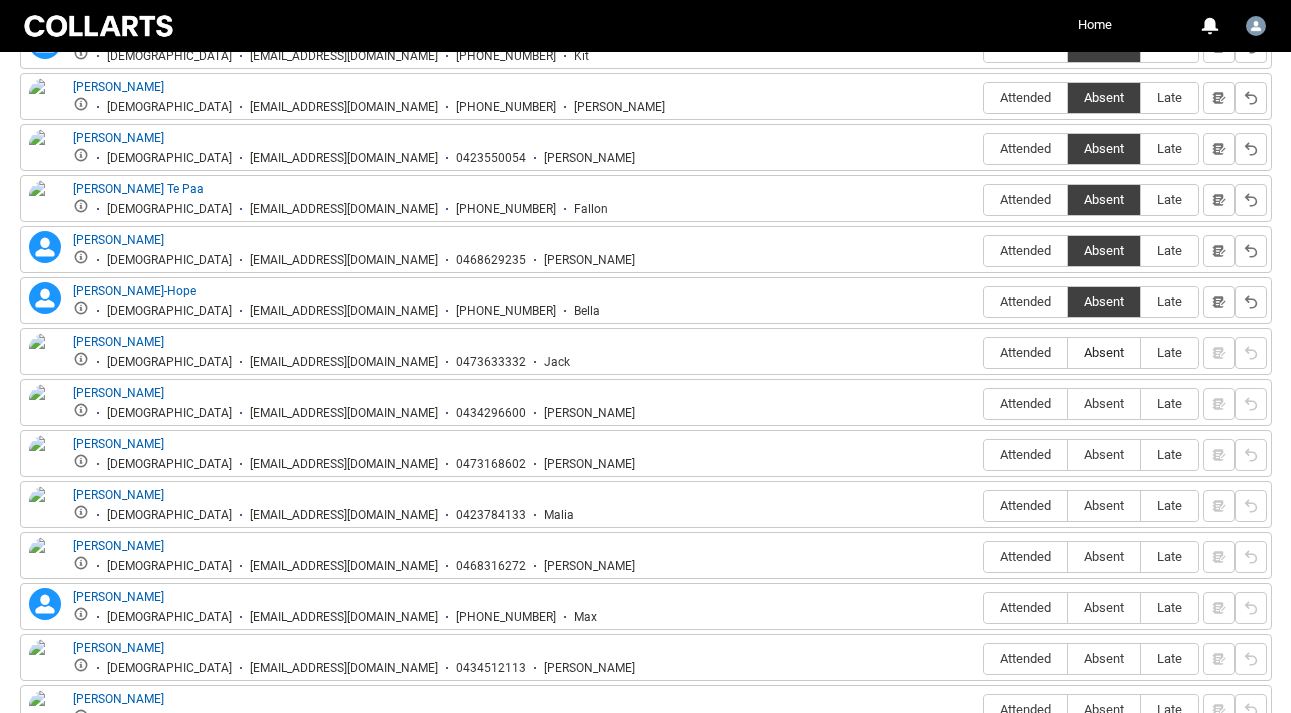 scroll, scrollTop: 1039, scrollLeft: 0, axis: vertical 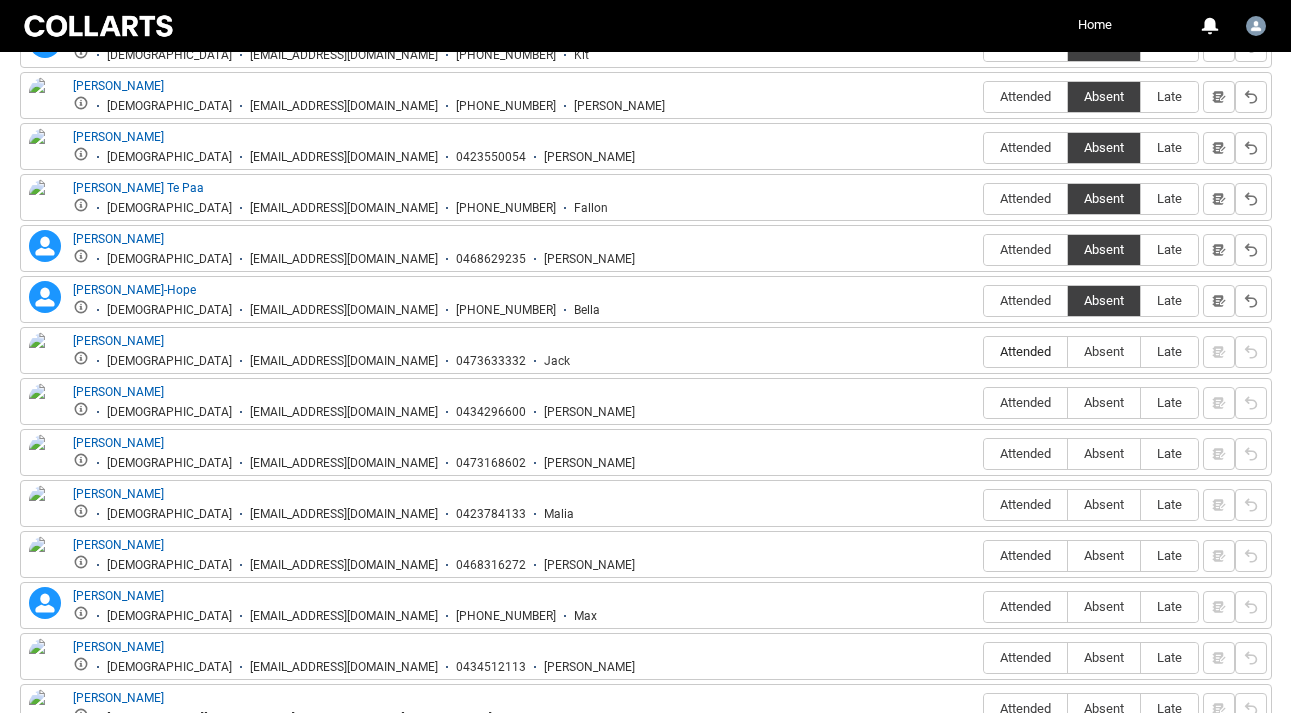 click on "Attended" at bounding box center [1025, 351] 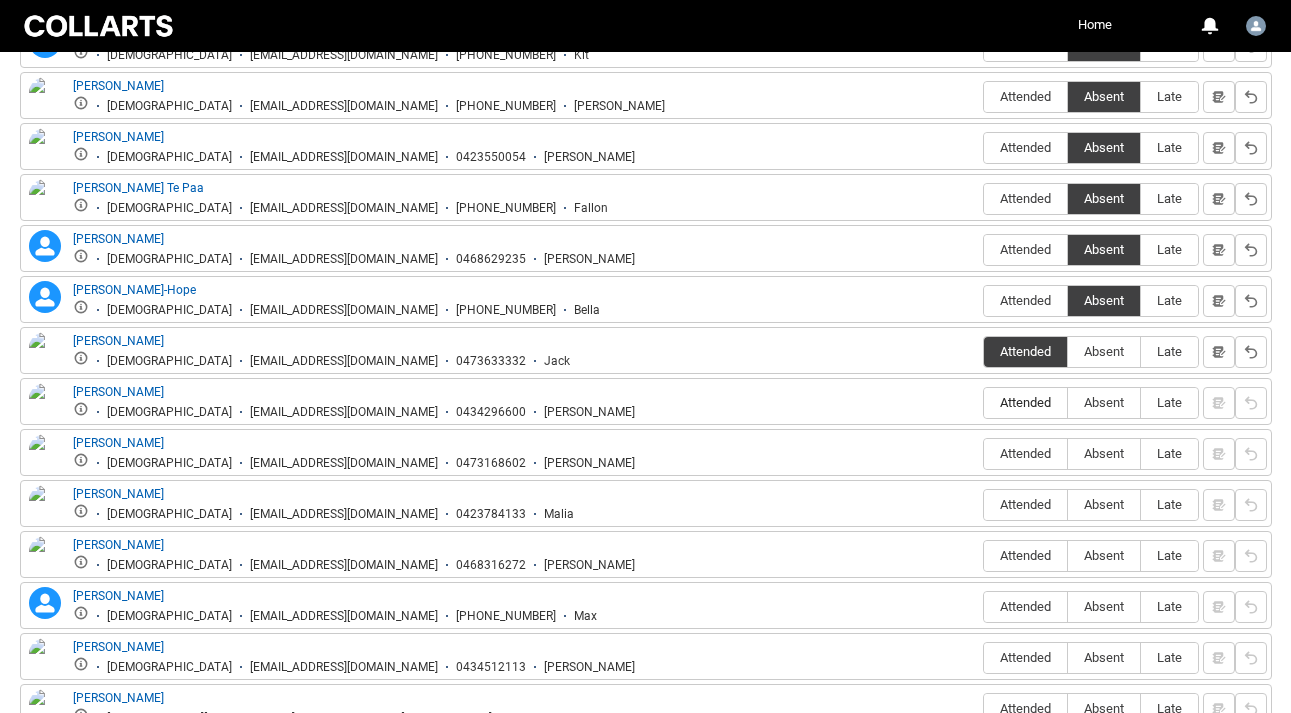 click on "Attended" at bounding box center [1025, 402] 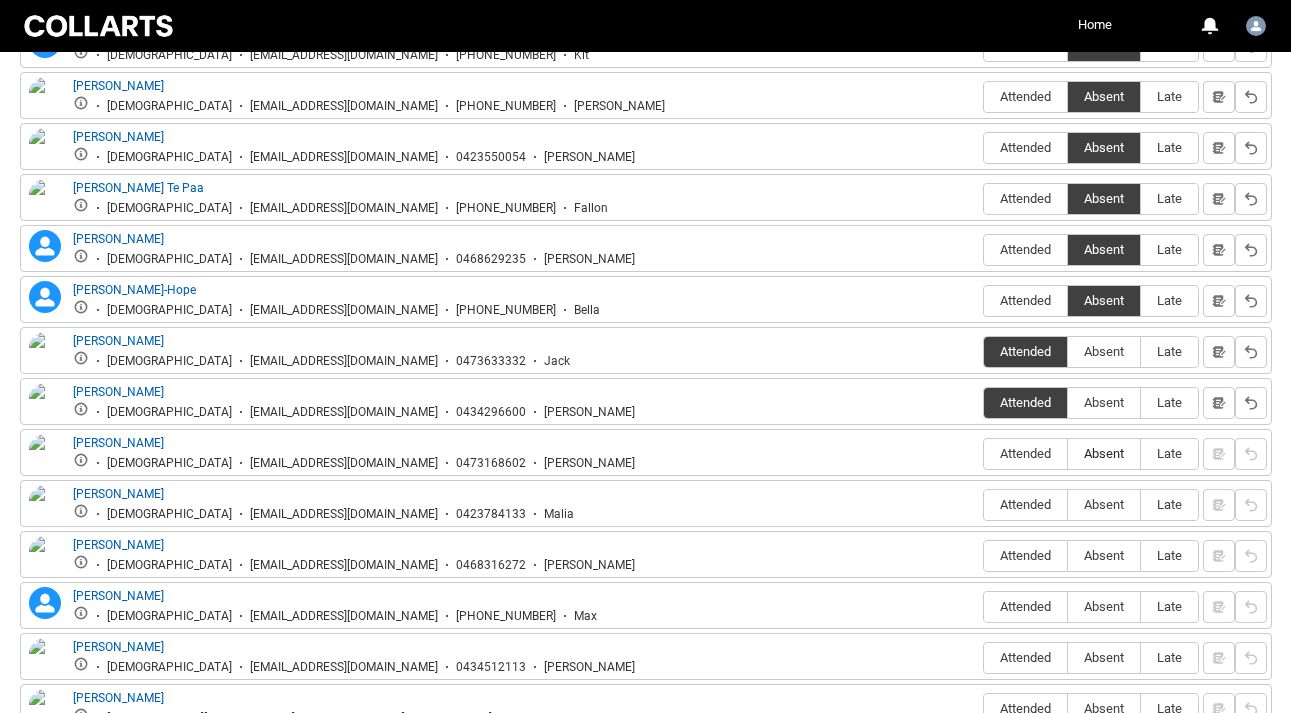 click on "Absent" at bounding box center (1104, 453) 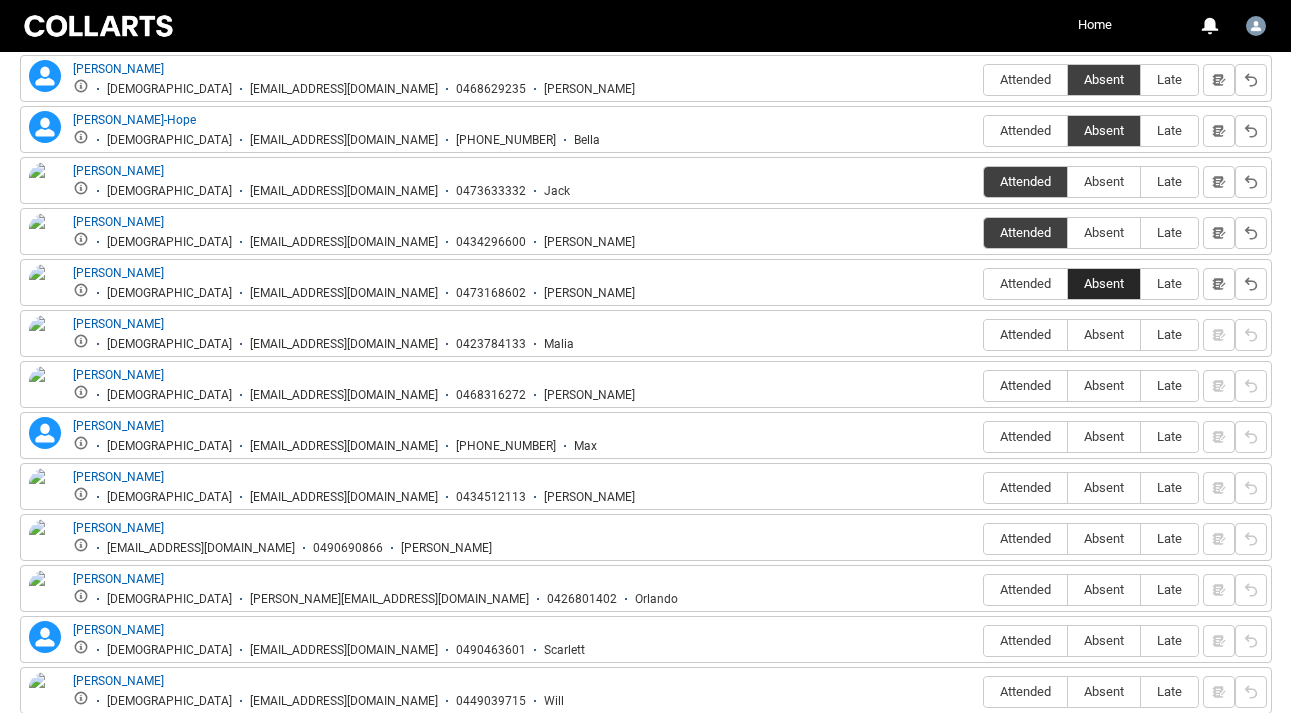 scroll, scrollTop: 1227, scrollLeft: 0, axis: vertical 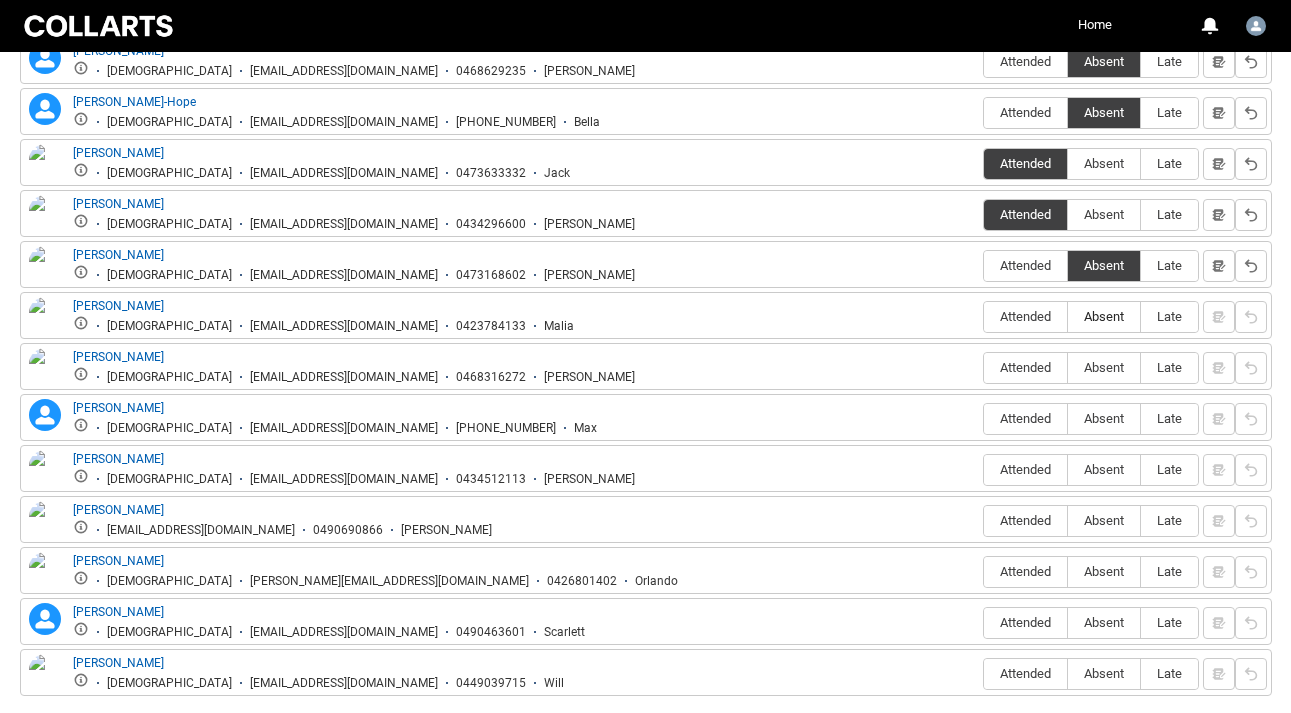 click on "Absent" at bounding box center [1104, 316] 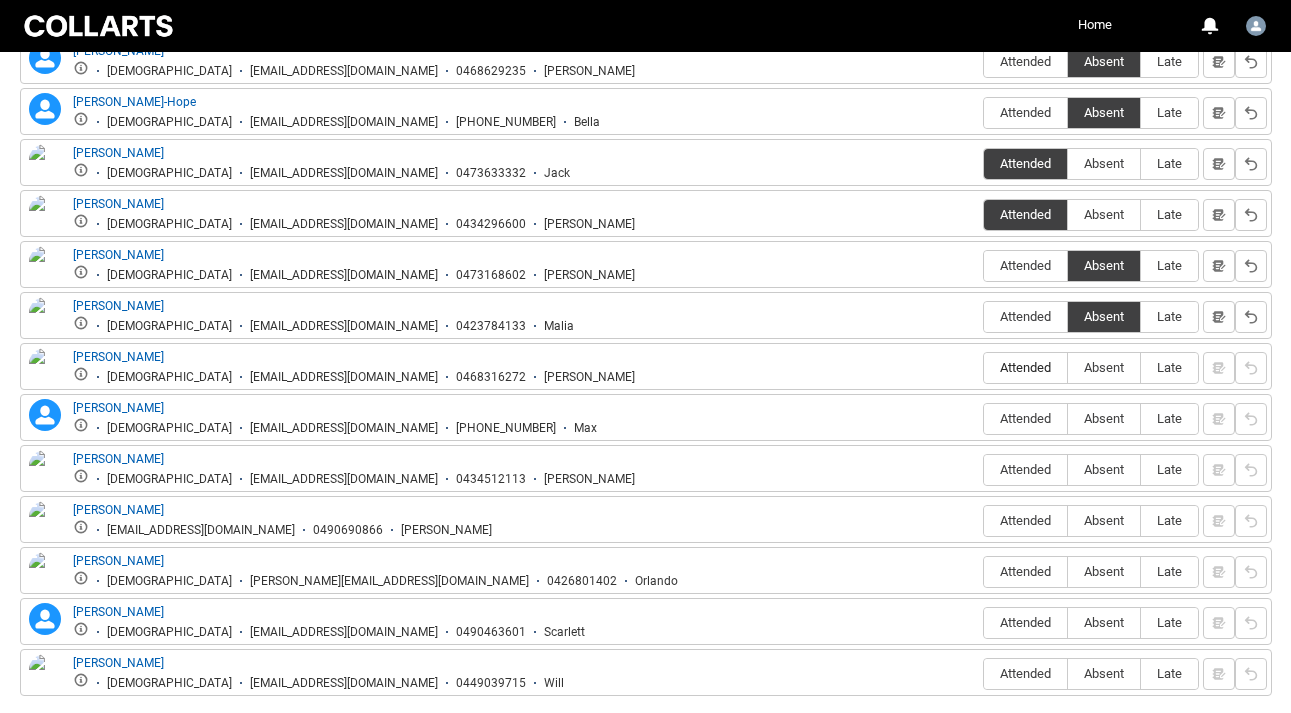 click on "Attended" at bounding box center (1025, 367) 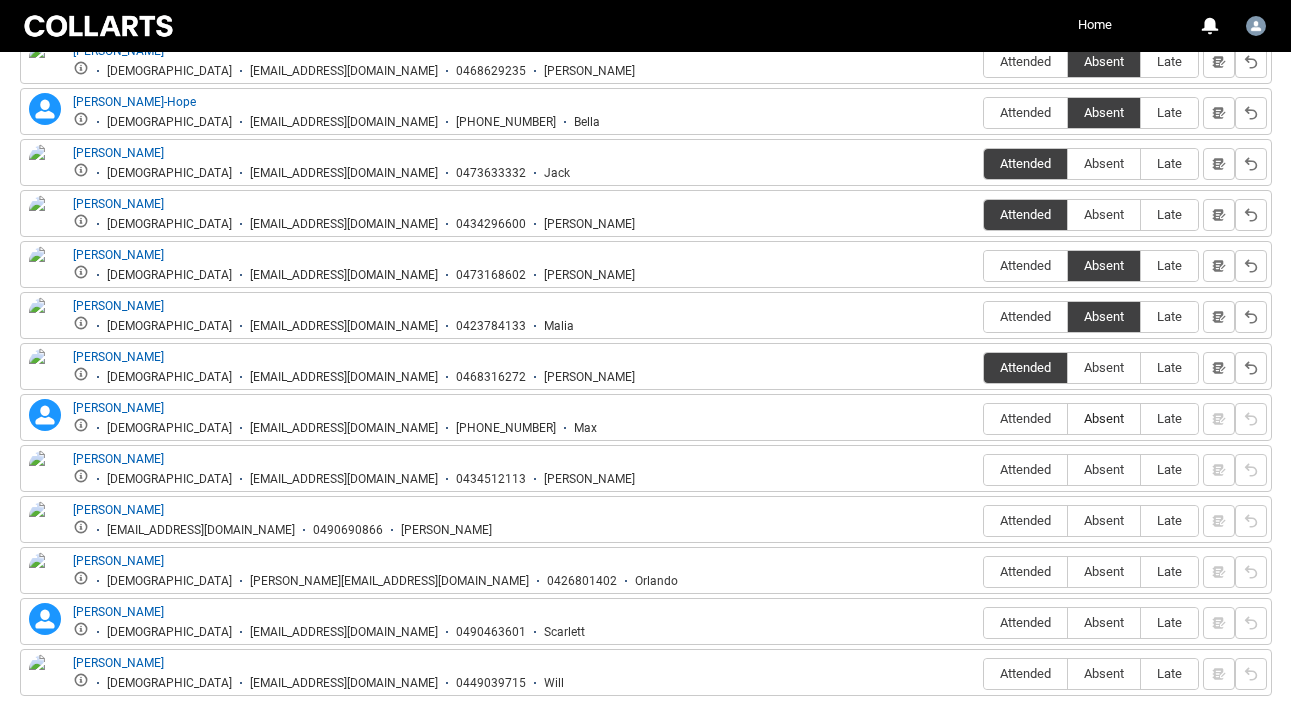 click on "Absent" at bounding box center [1104, 418] 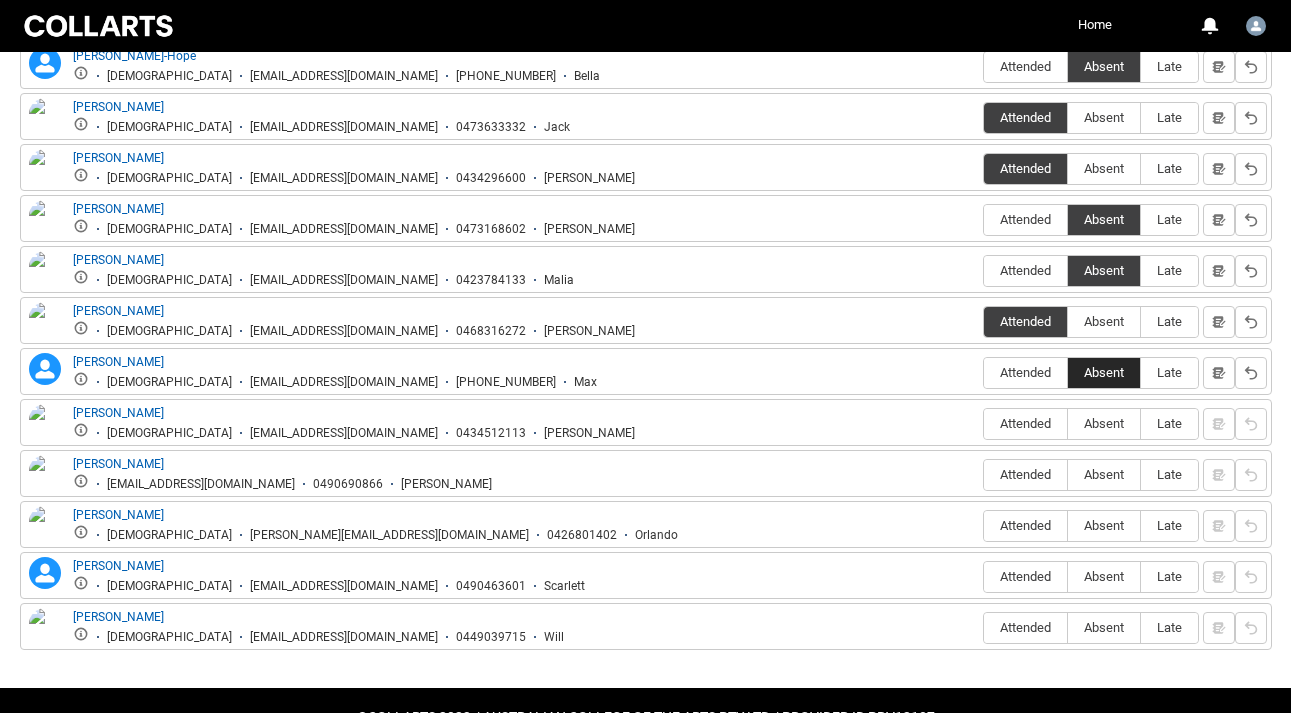 scroll, scrollTop: 1274, scrollLeft: 0, axis: vertical 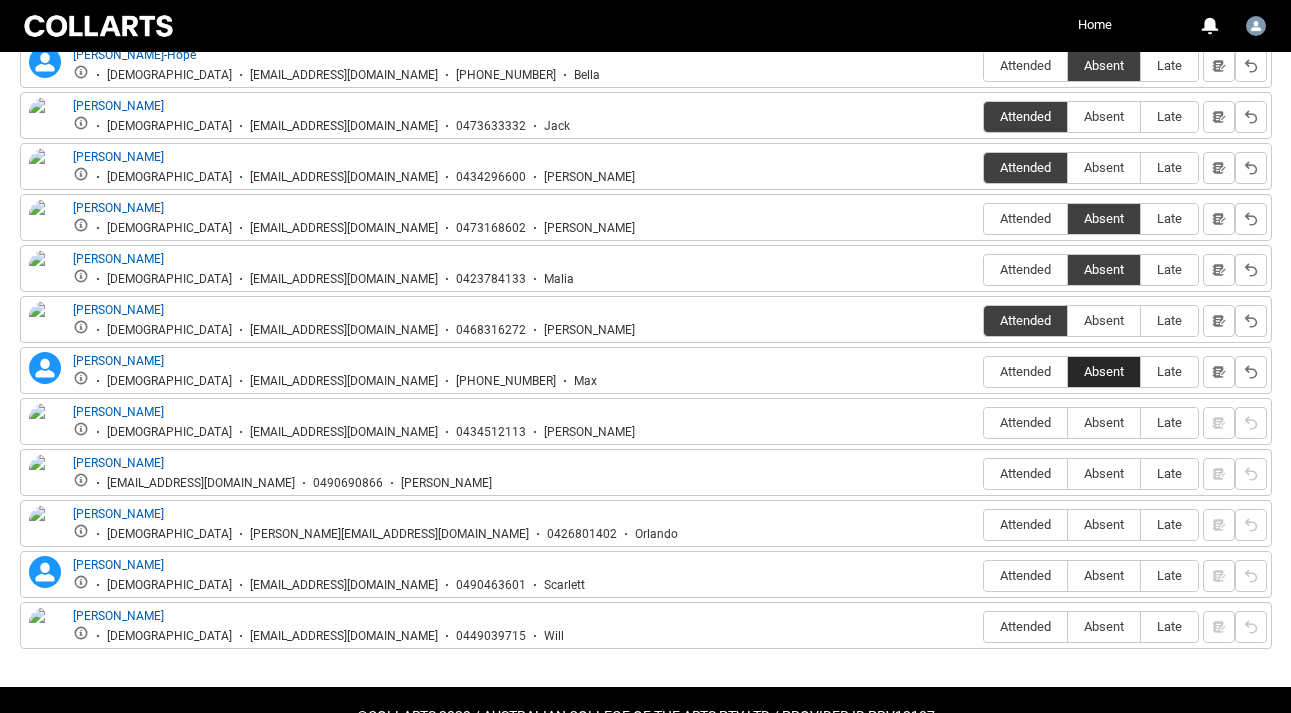 click on "Absent" at bounding box center [1104, 423] 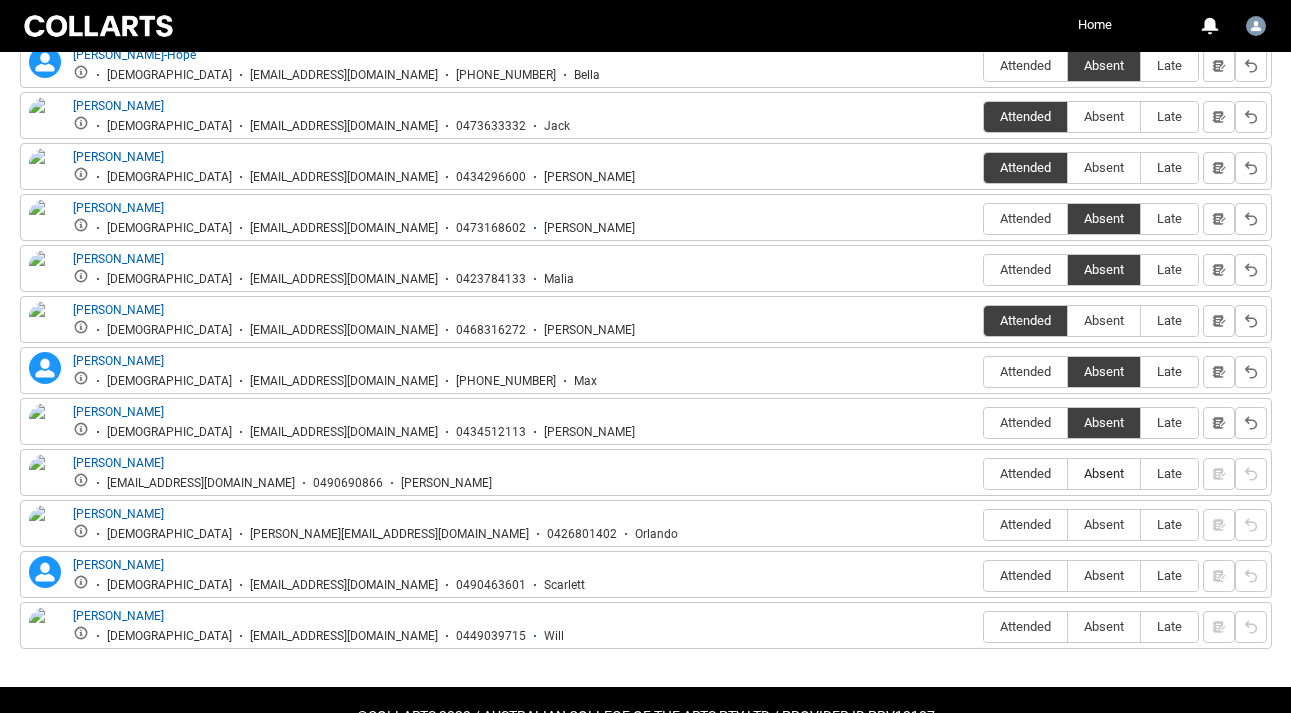 click on "Absent" at bounding box center [1104, 473] 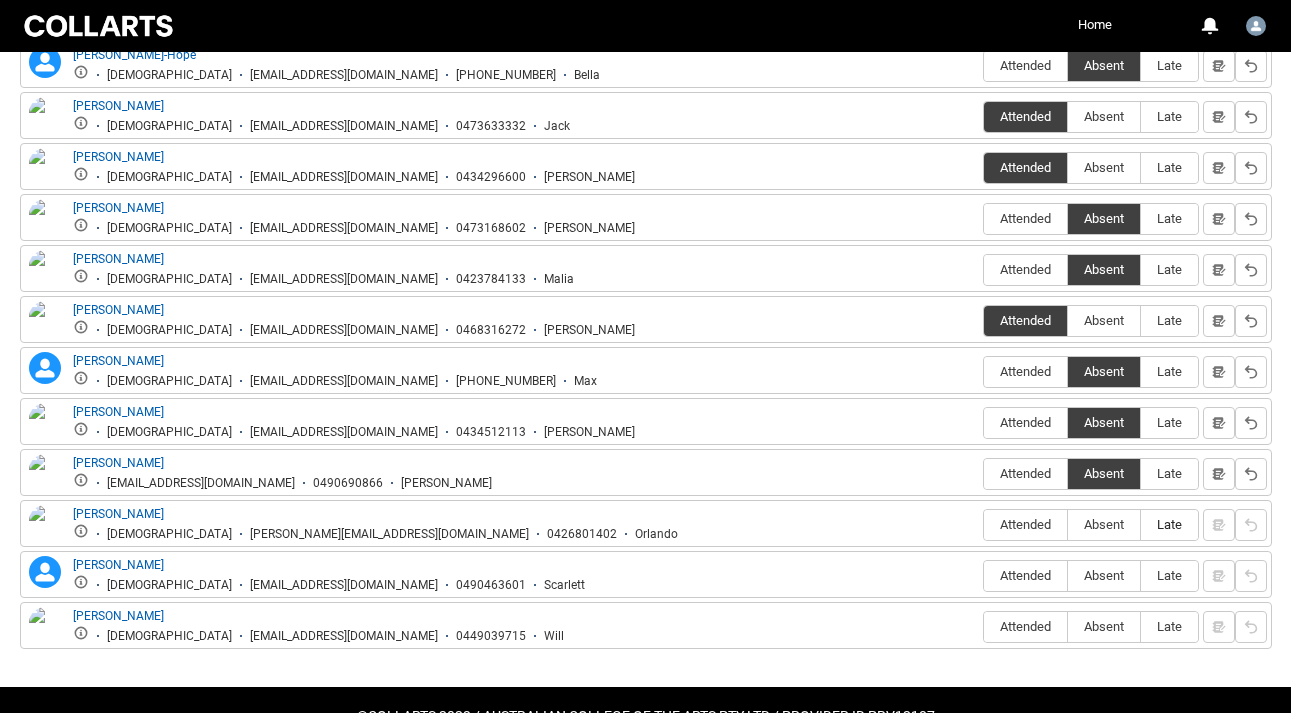 click on "Late" at bounding box center [1169, 524] 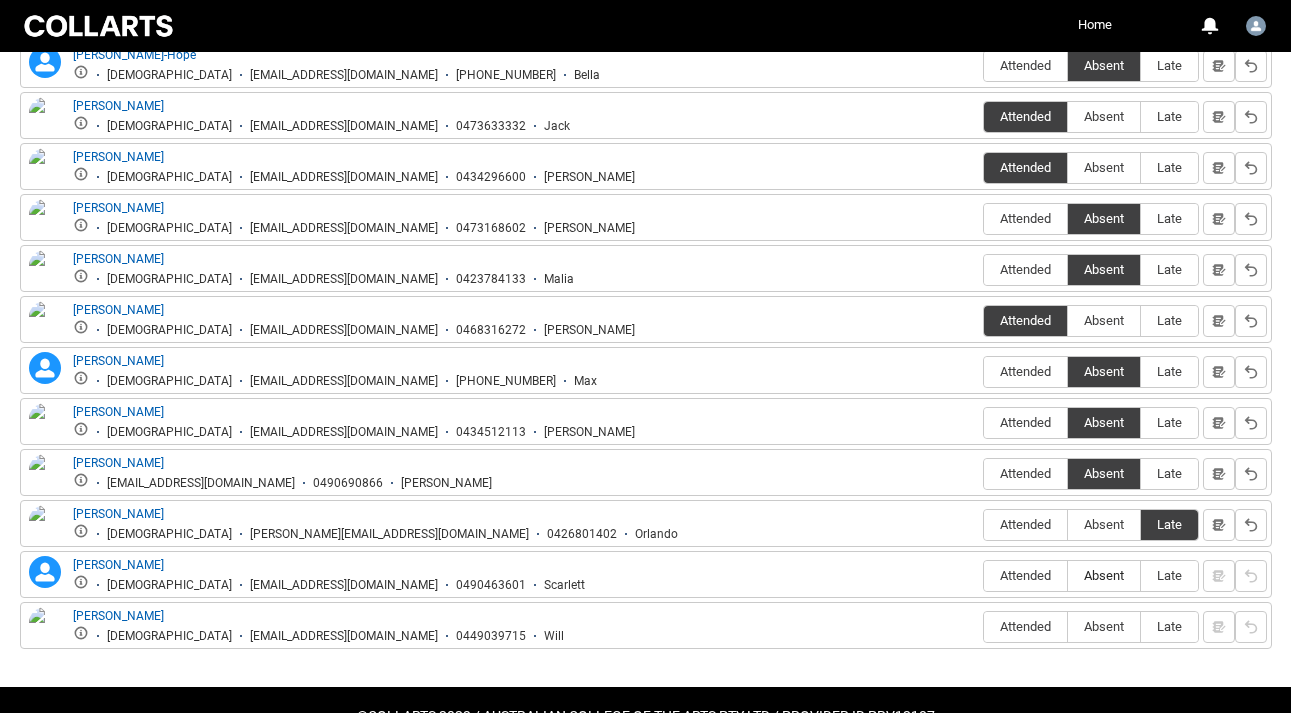 click on "Absent" at bounding box center (1104, 575) 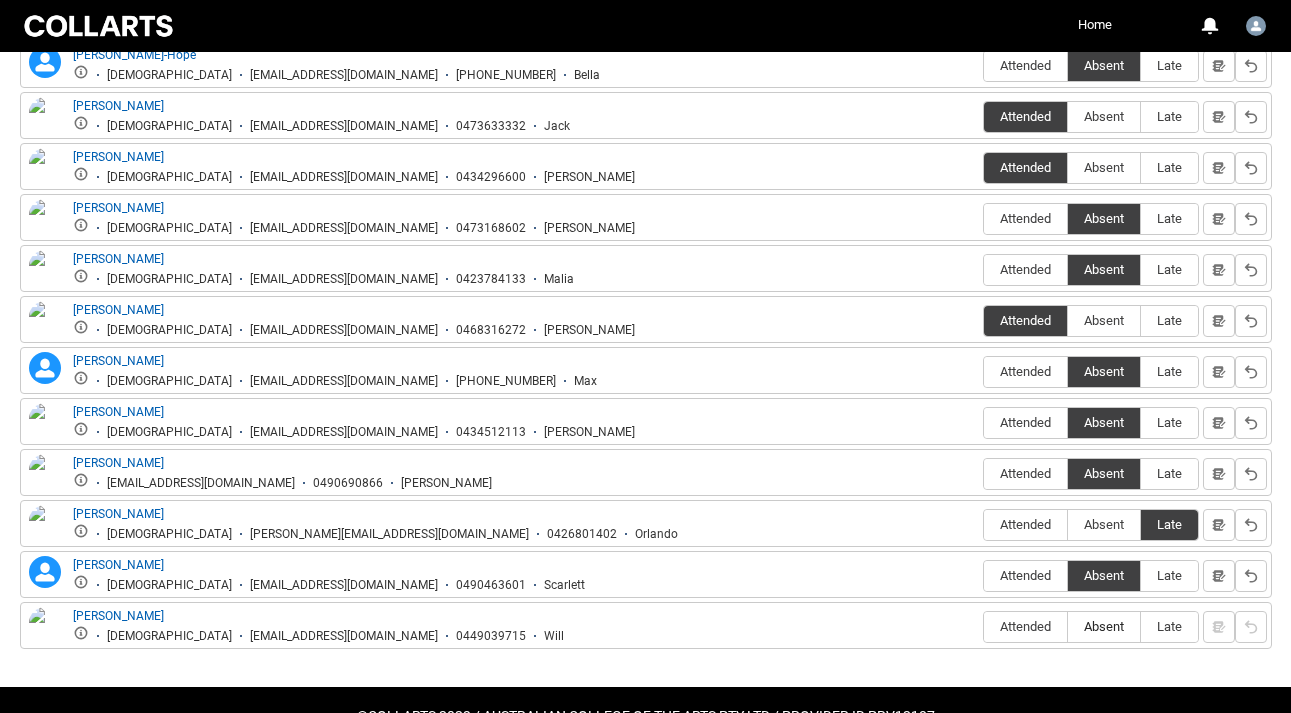 click on "Absent" at bounding box center (1104, 626) 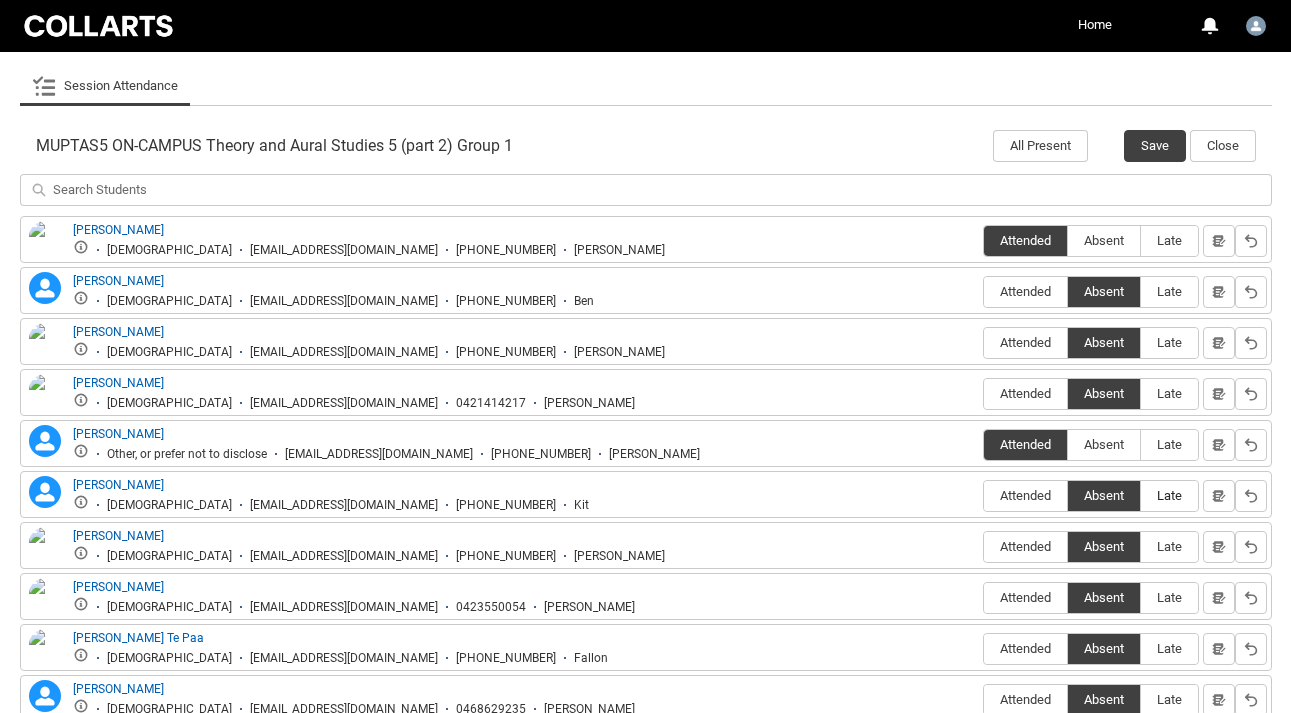 scroll, scrollTop: 543, scrollLeft: 0, axis: vertical 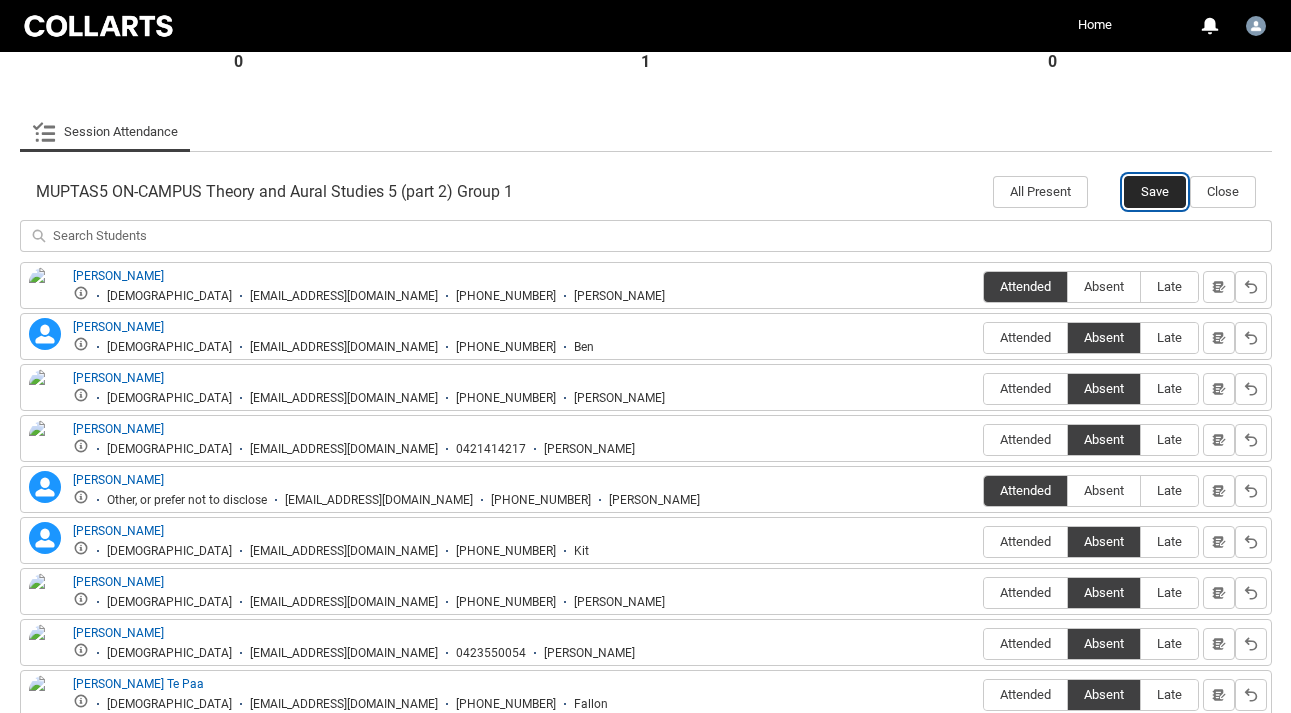 click on "Save" at bounding box center (1155, 192) 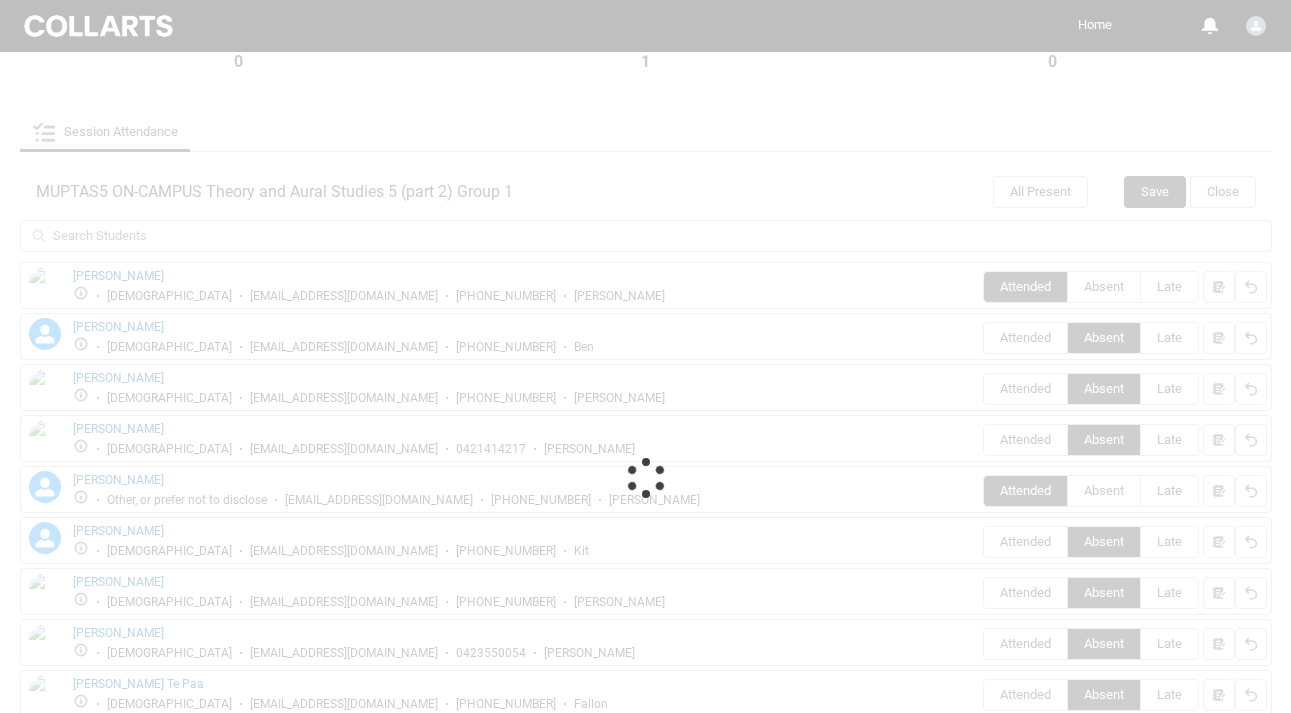 scroll, scrollTop: 223, scrollLeft: 0, axis: vertical 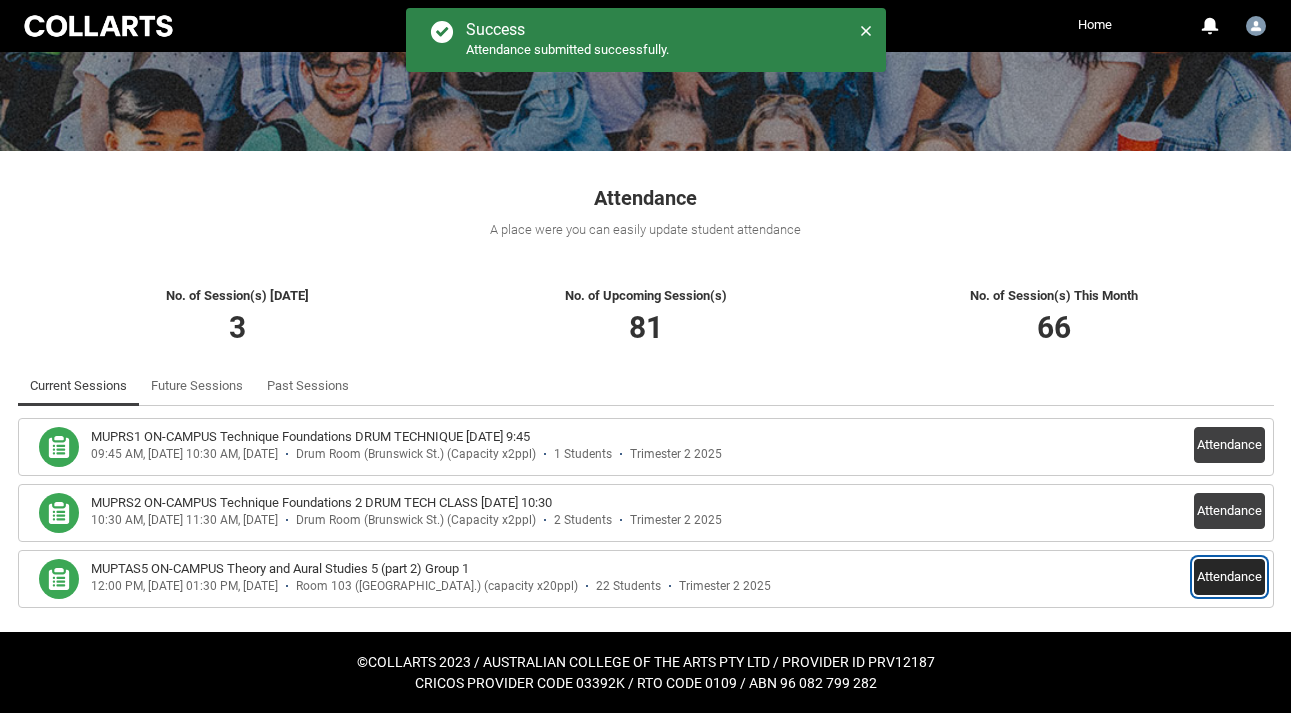 click on "Attendance" at bounding box center (1229, 577) 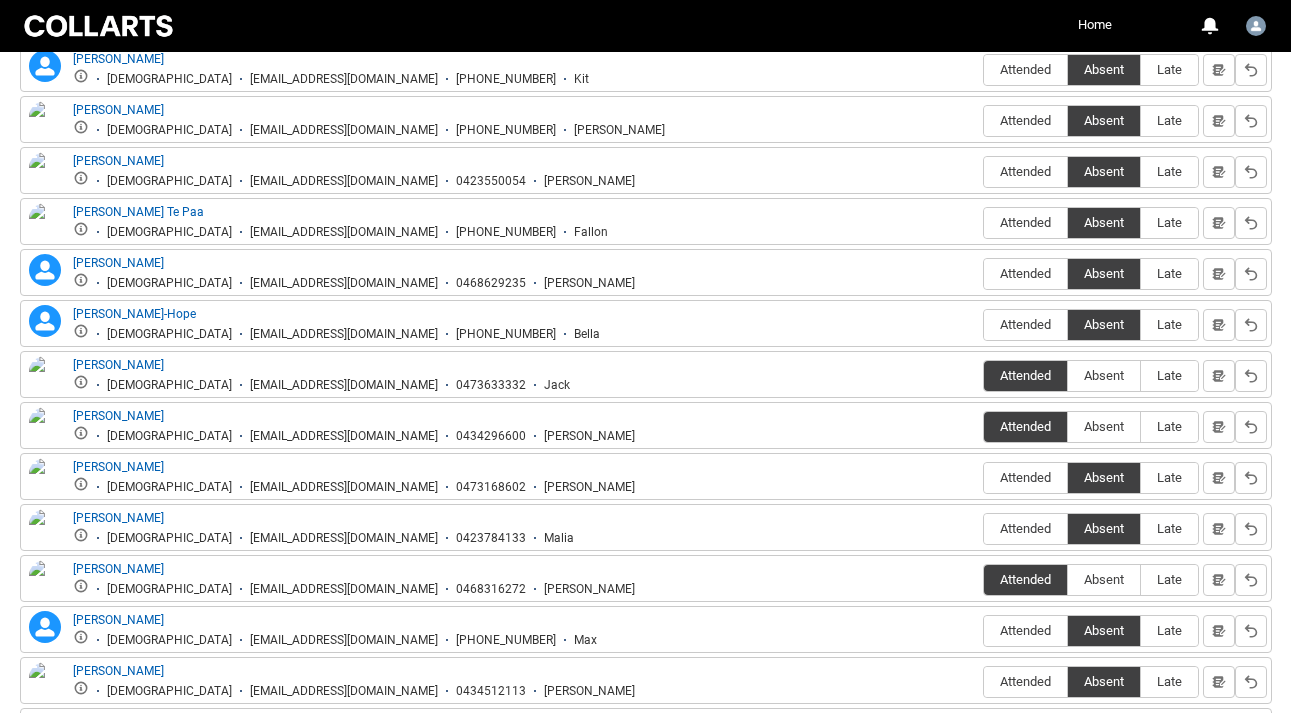 scroll, scrollTop: 1017, scrollLeft: 0, axis: vertical 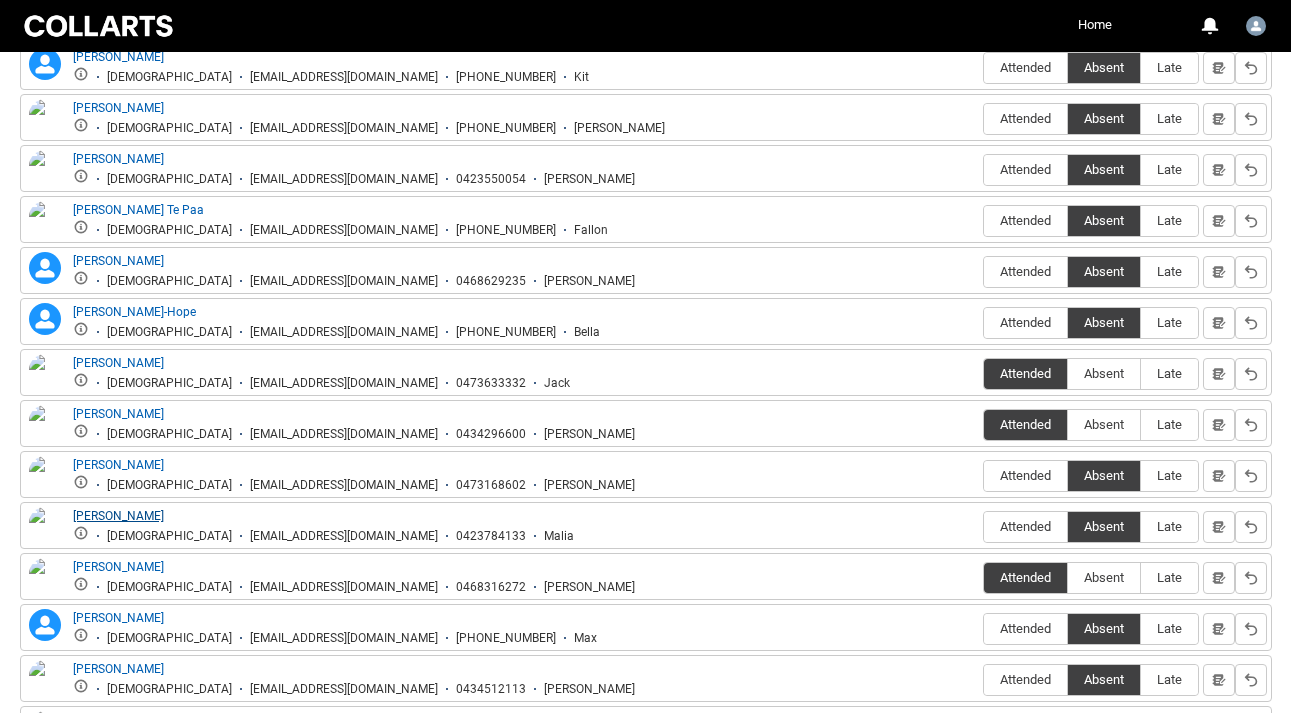 click on "[PERSON_NAME]" at bounding box center (118, 516) 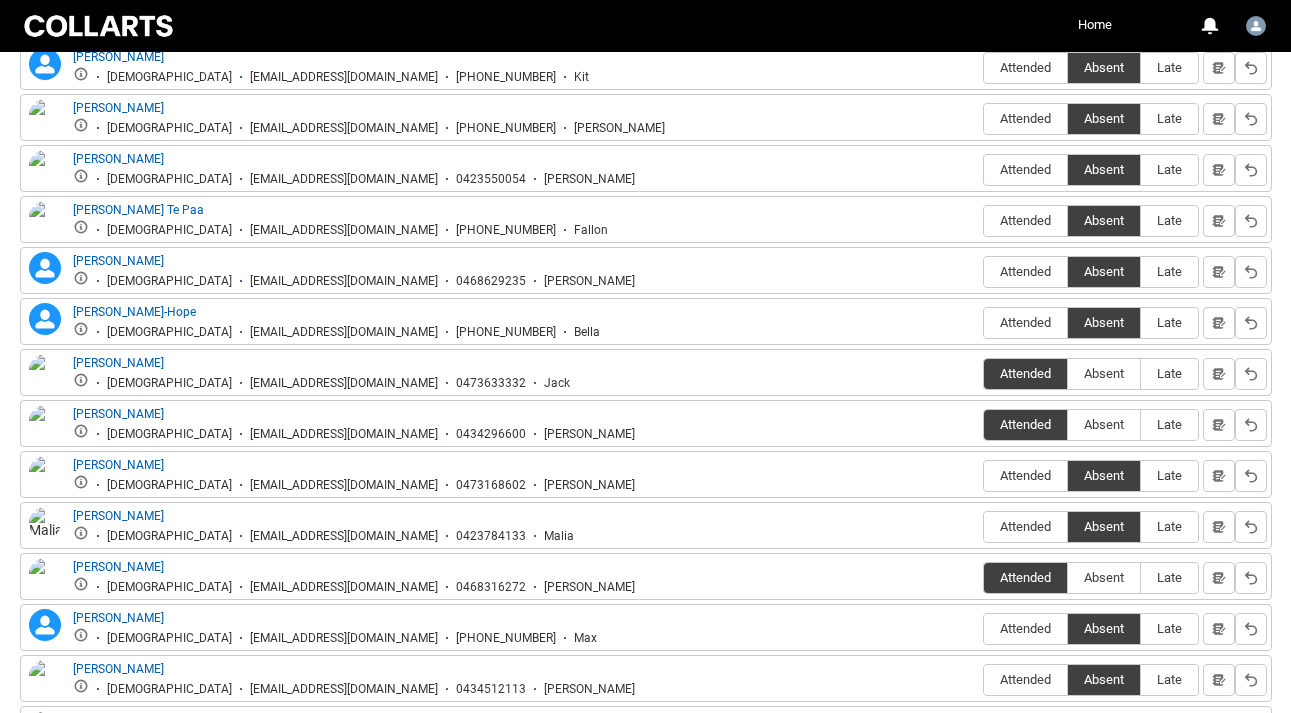 click at bounding box center (45, 529) 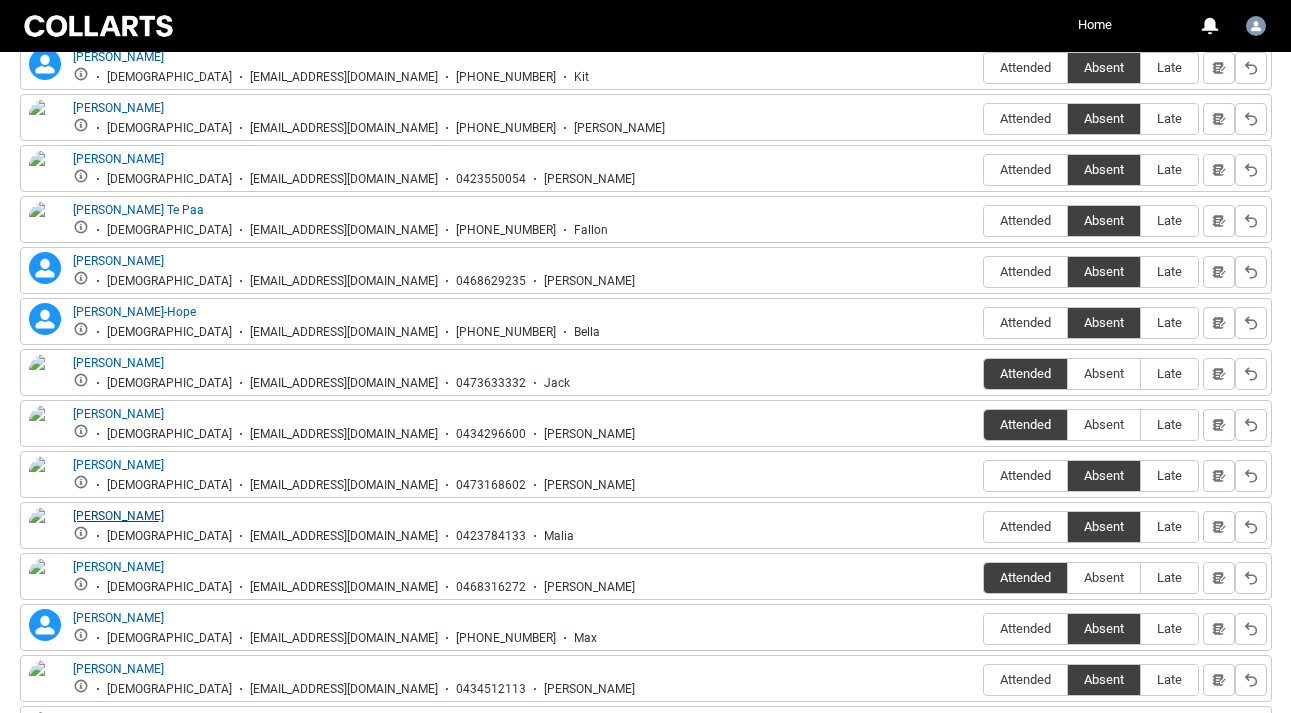 click on "[PERSON_NAME]" at bounding box center (118, 516) 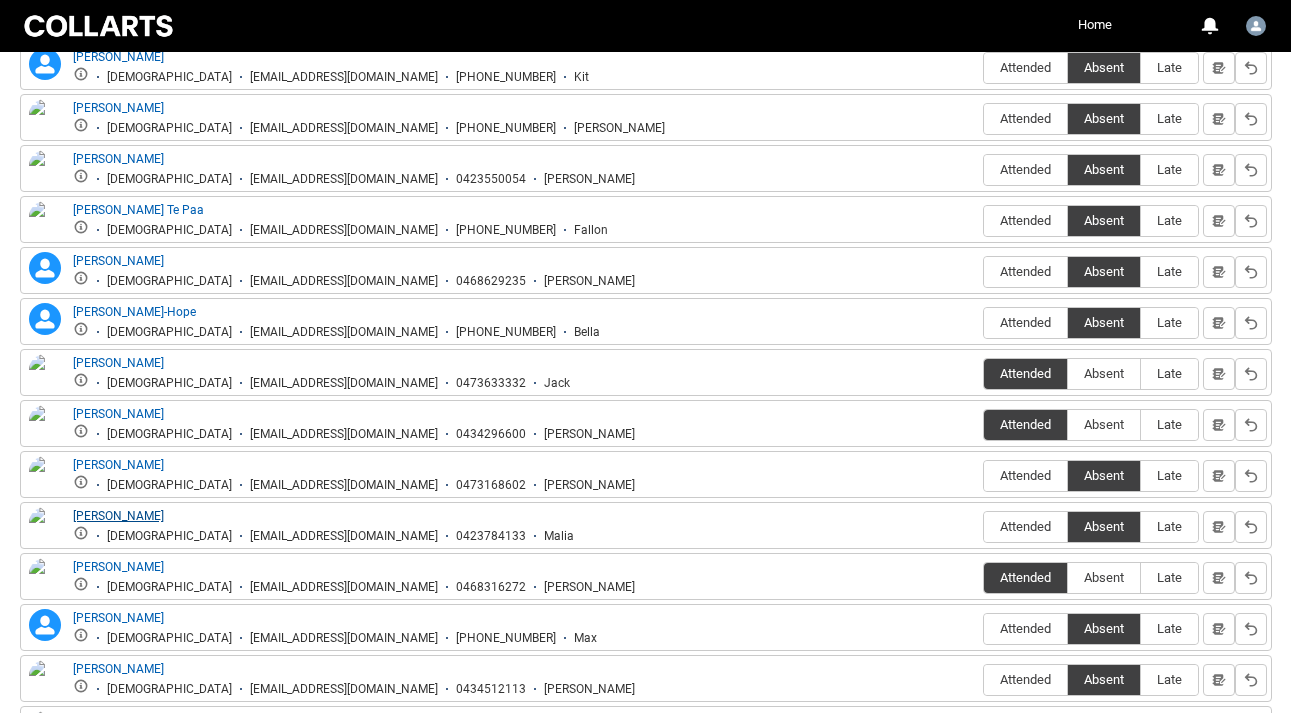 click on "[PERSON_NAME]" at bounding box center [118, 516] 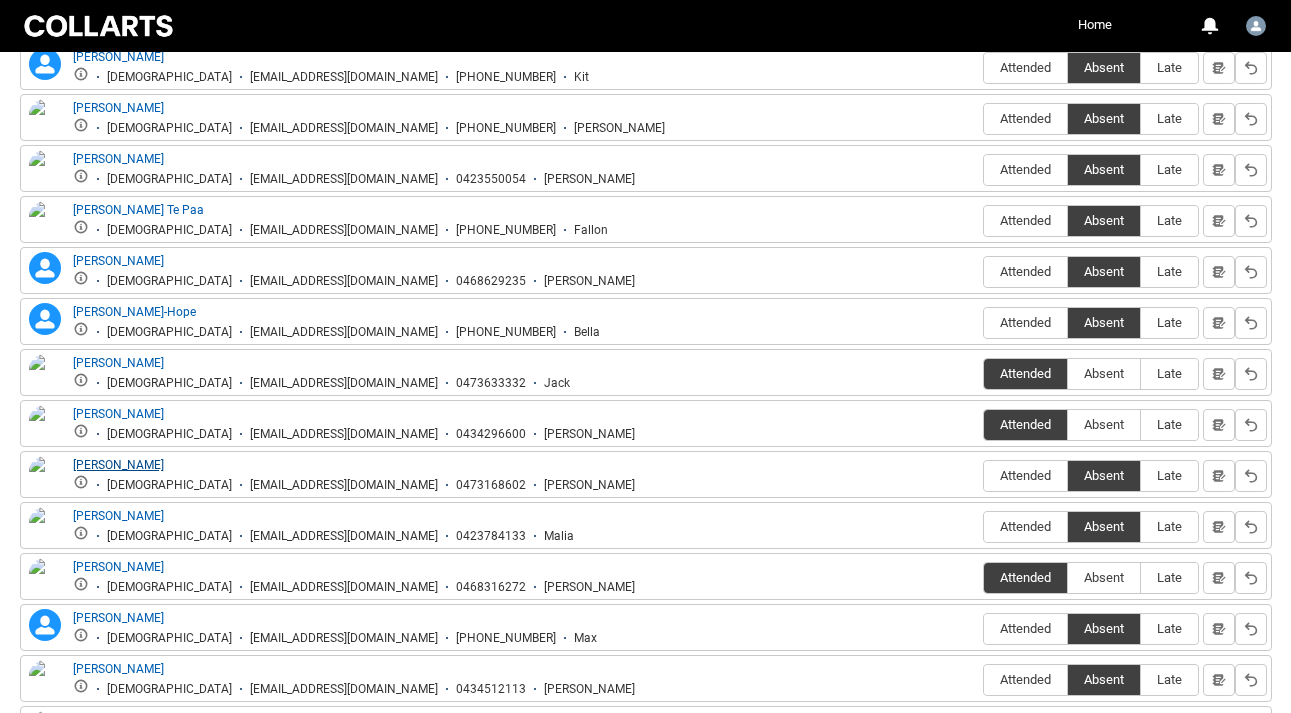 click on "[PERSON_NAME]" at bounding box center [118, 465] 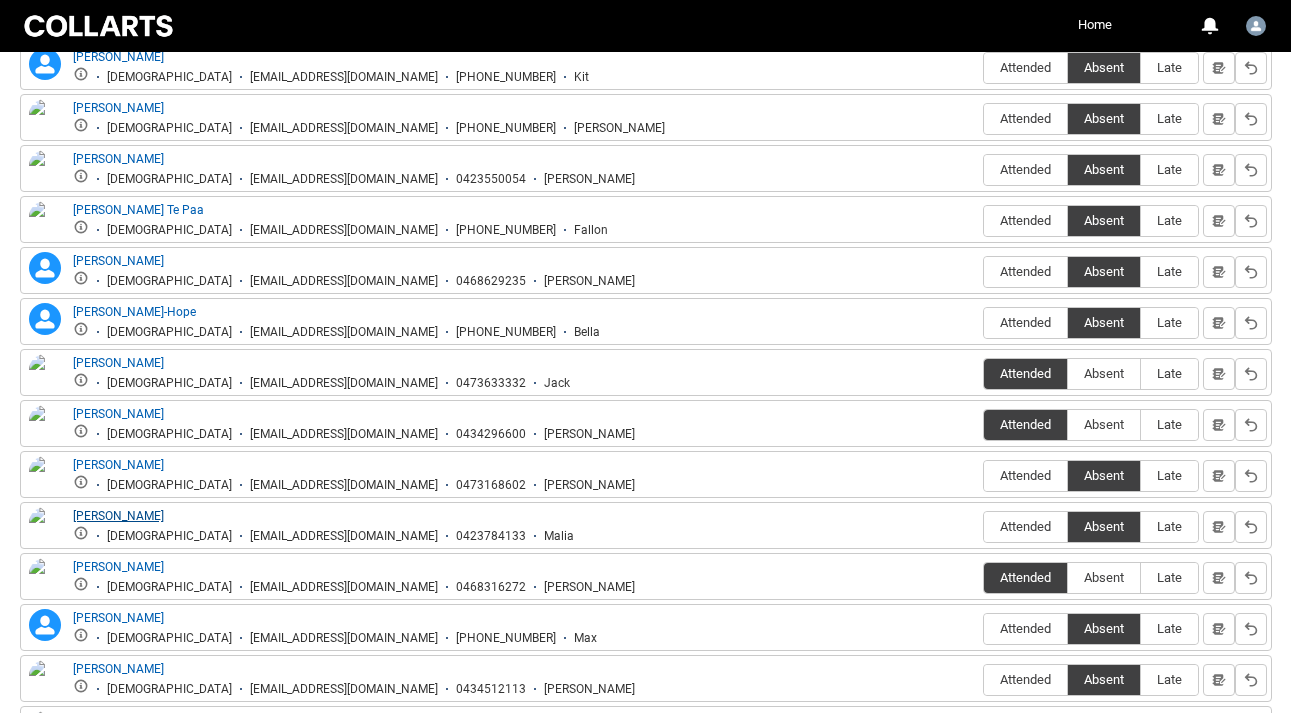 click on "[PERSON_NAME]" at bounding box center (118, 516) 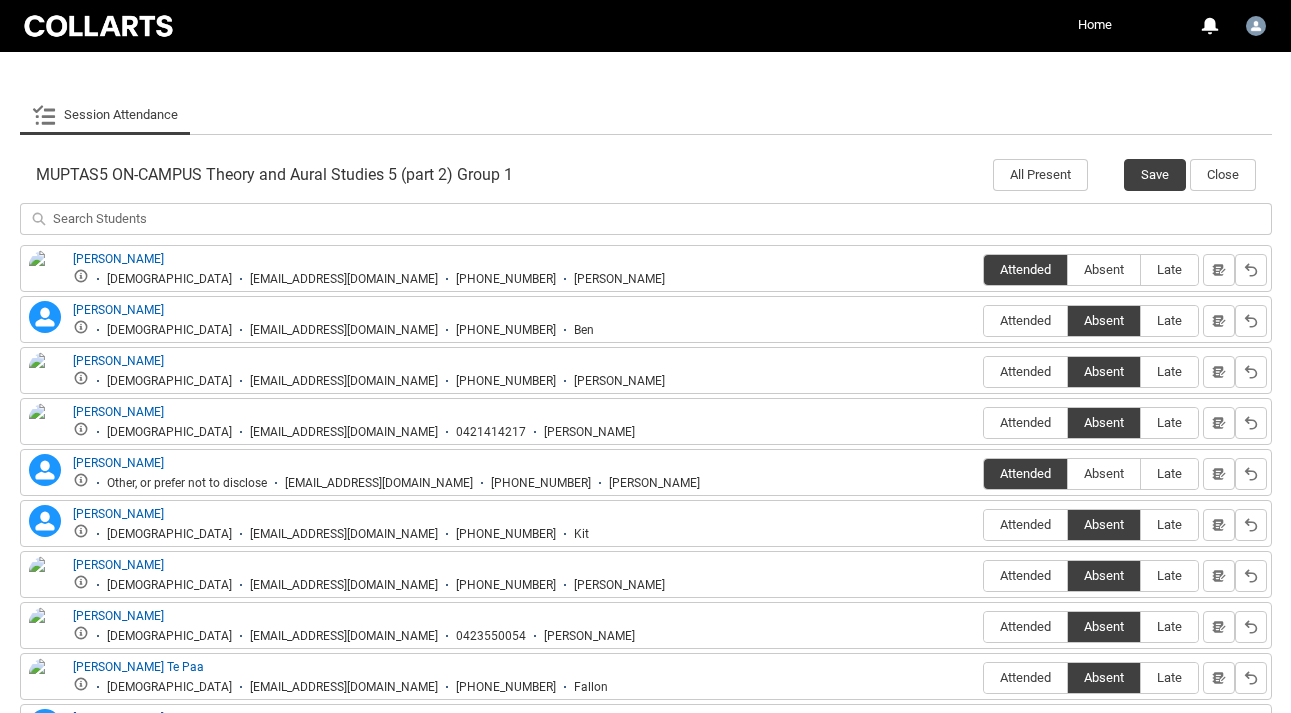 scroll, scrollTop: 515, scrollLeft: 0, axis: vertical 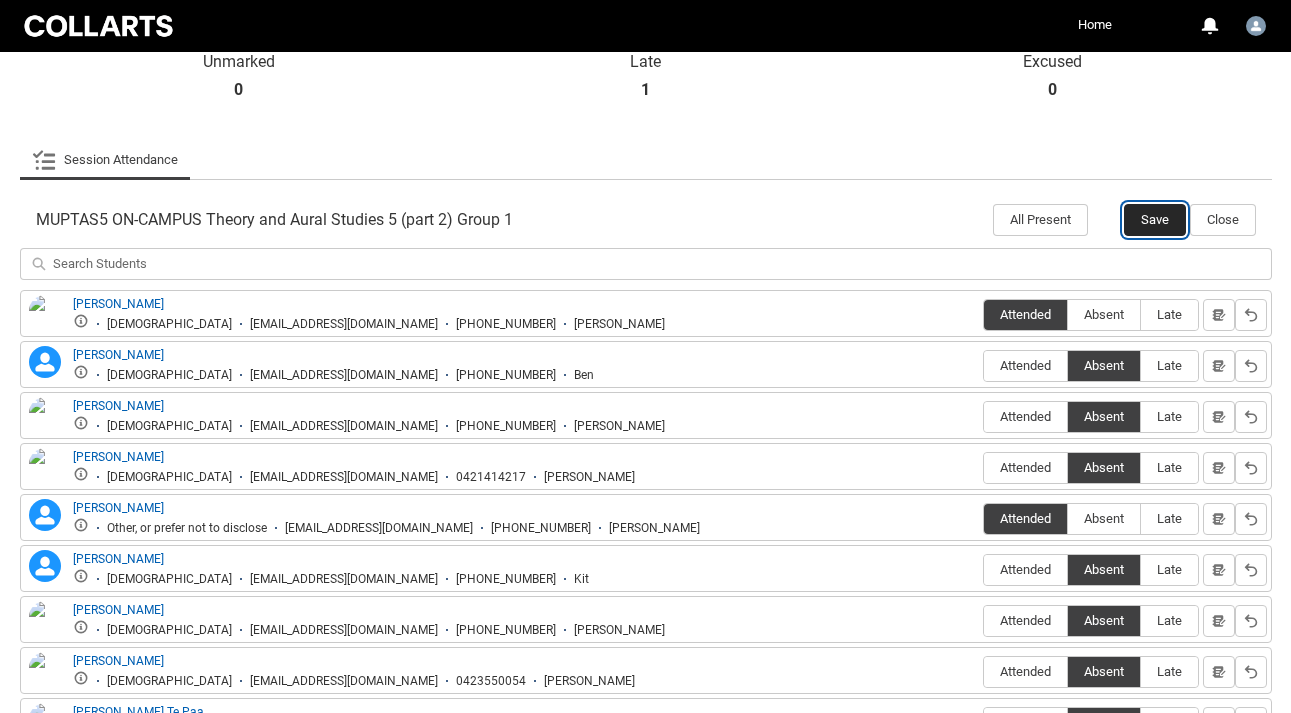 click on "Save" at bounding box center (1155, 220) 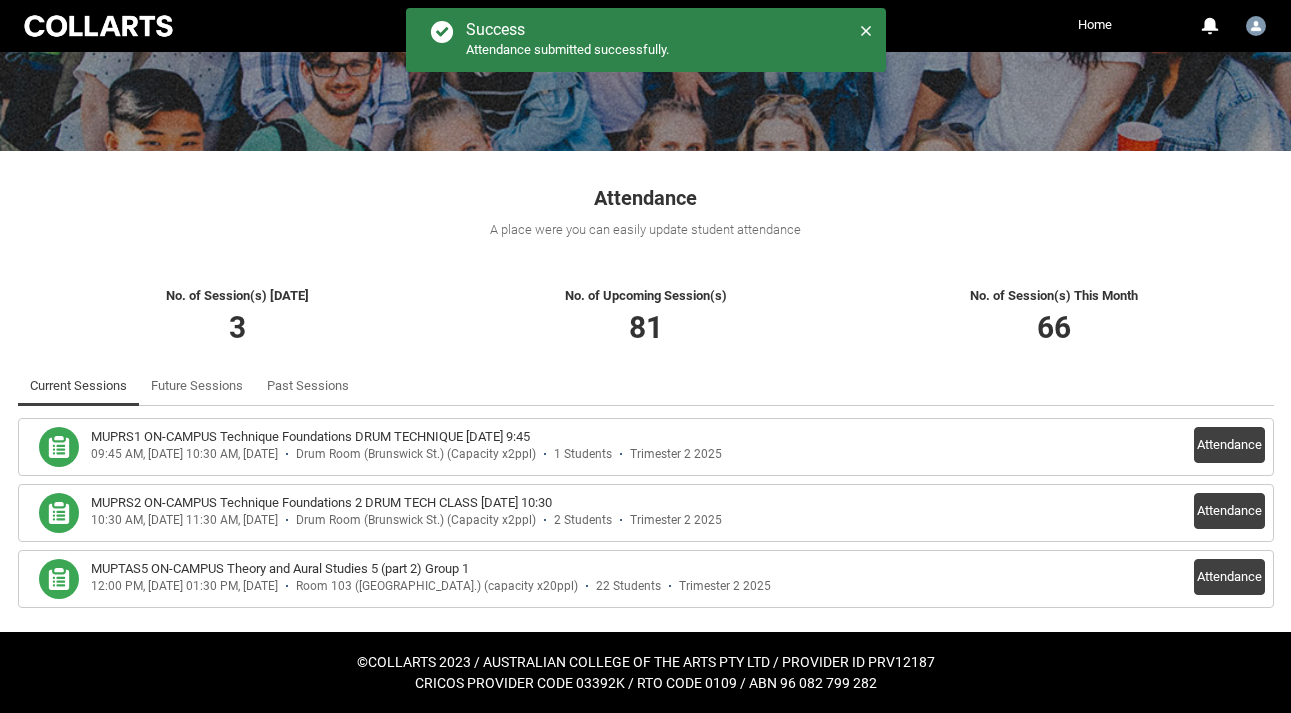 scroll, scrollTop: 223, scrollLeft: 0, axis: vertical 